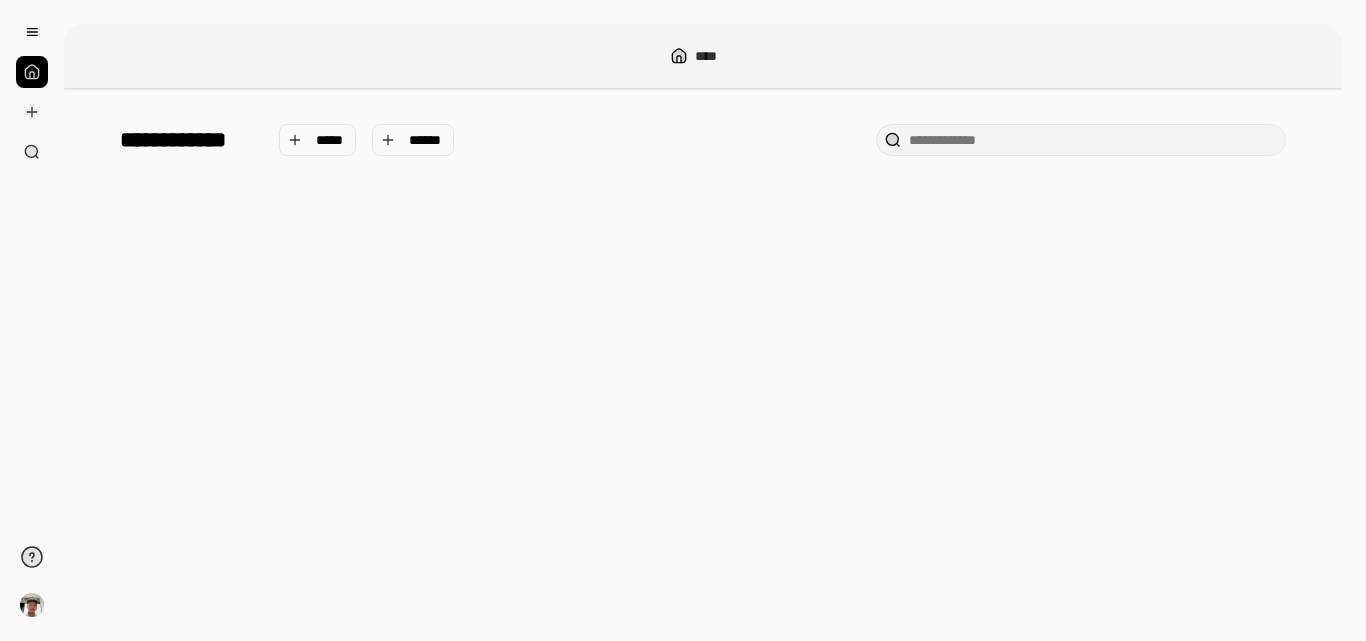 scroll, scrollTop: 0, scrollLeft: 0, axis: both 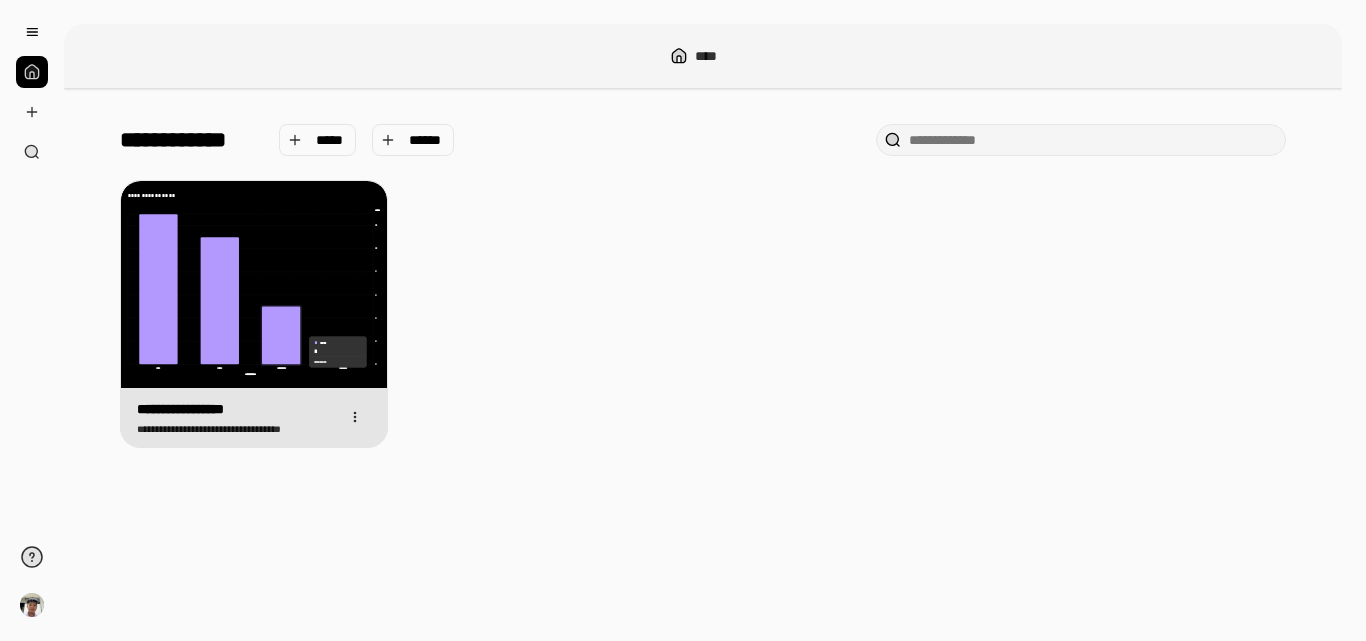 click 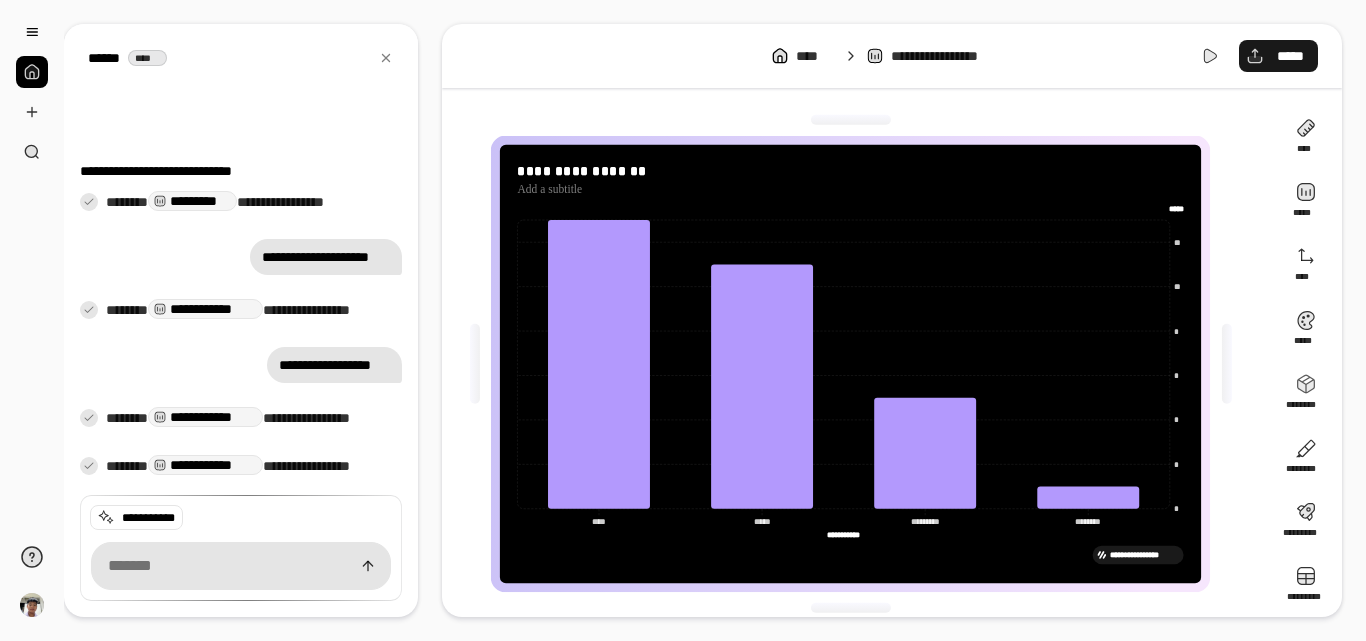 click on "*****" at bounding box center (1278, 56) 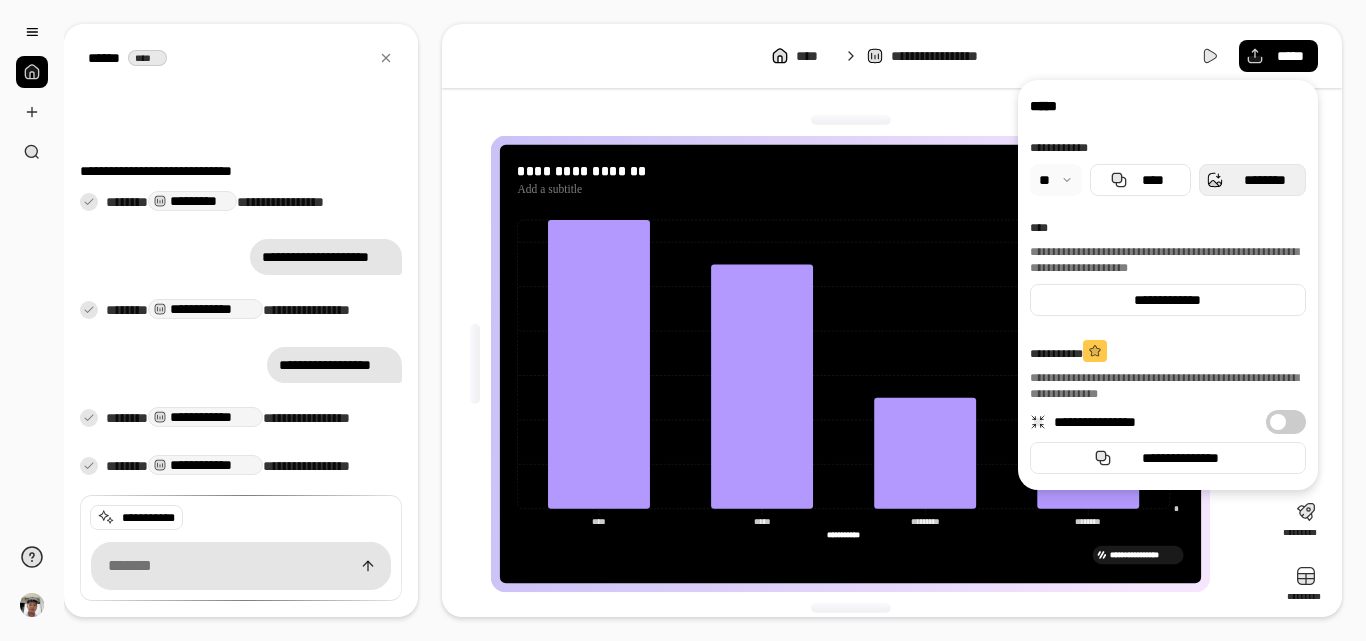click on "********" at bounding box center [1252, 180] 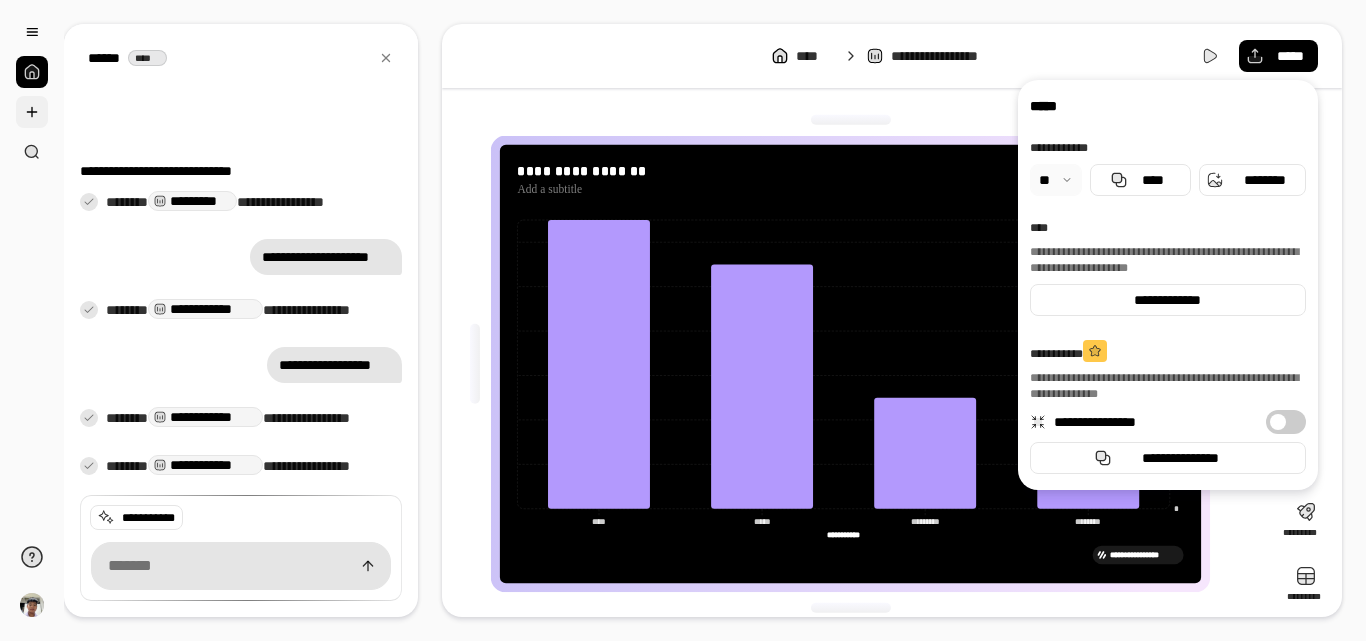 click at bounding box center (32, 112) 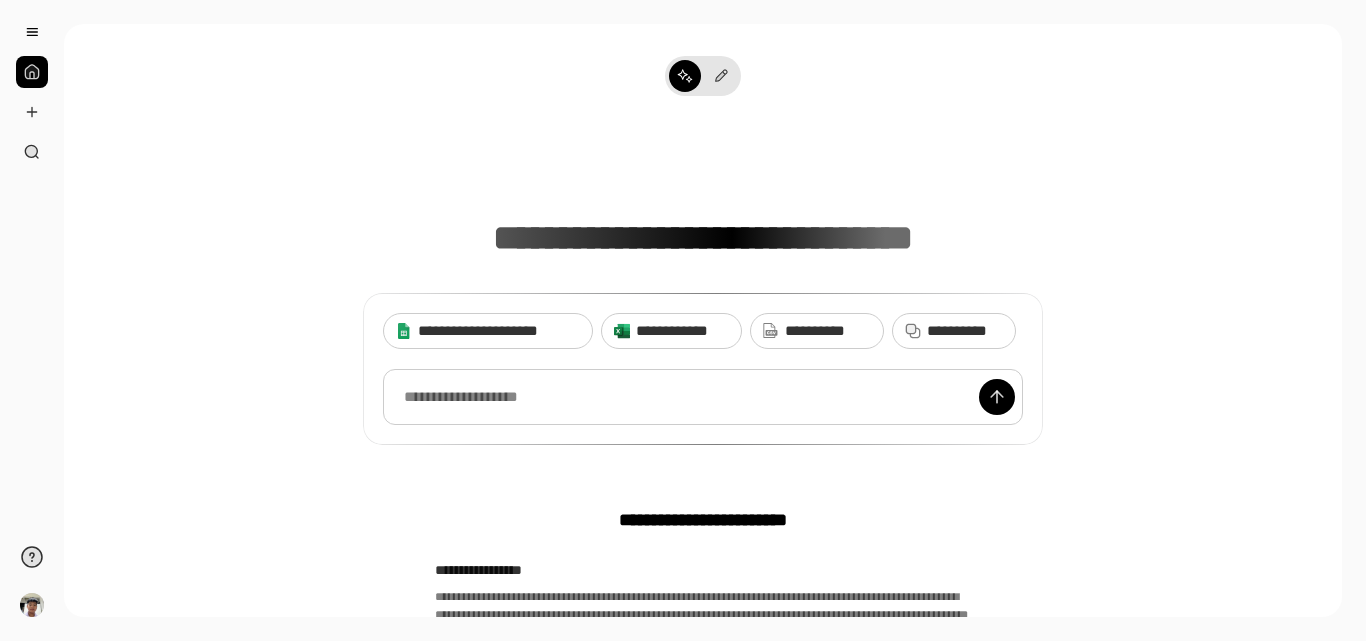 type 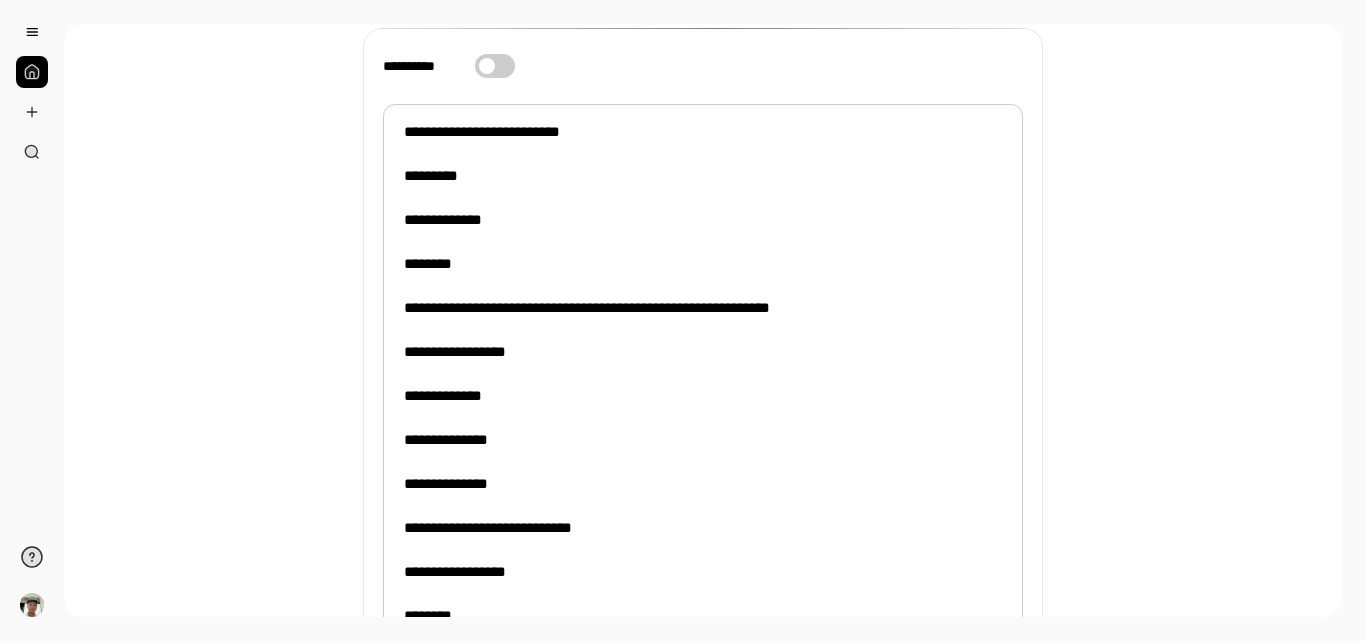 scroll, scrollTop: 206, scrollLeft: 0, axis: vertical 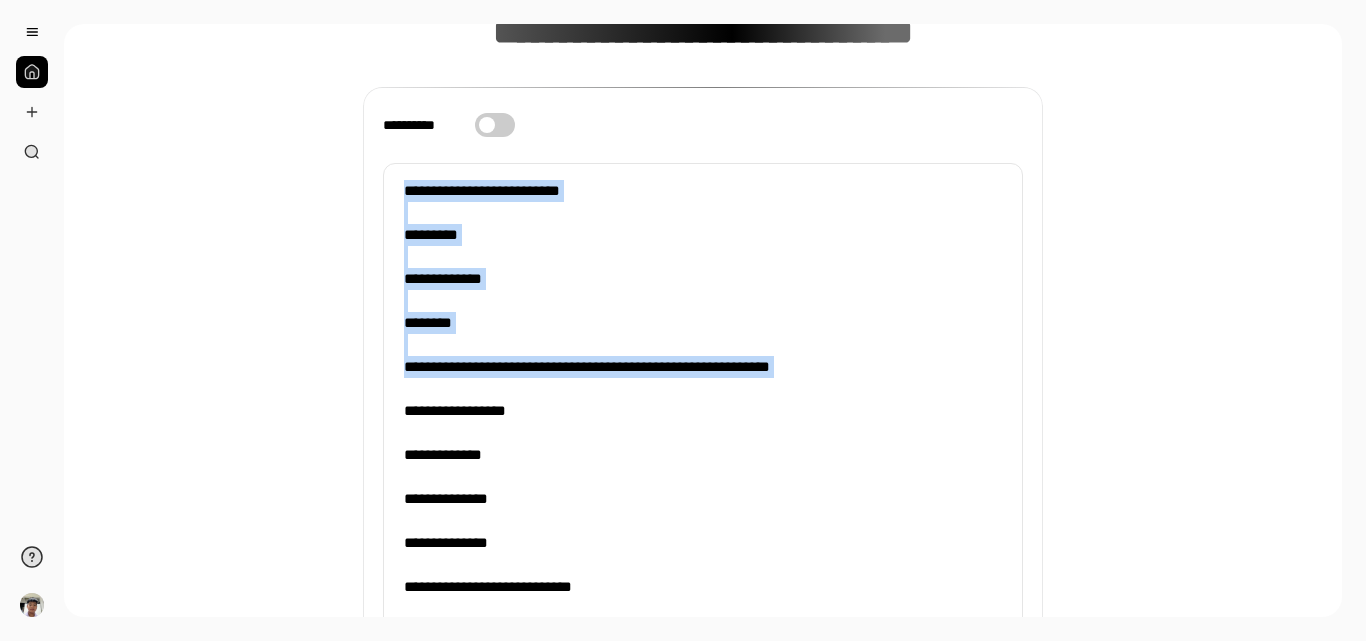 drag, startPoint x: 853, startPoint y: 380, endPoint x: 373, endPoint y: 190, distance: 516.2364 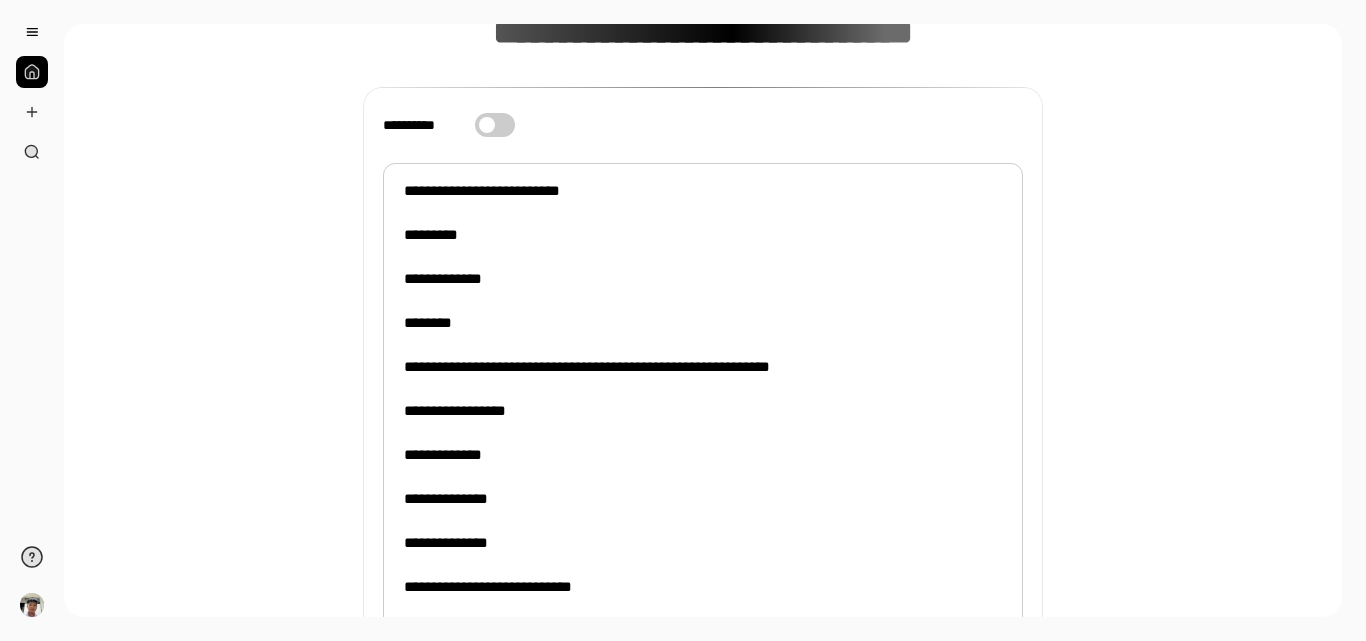 scroll, scrollTop: 15, scrollLeft: 0, axis: vertical 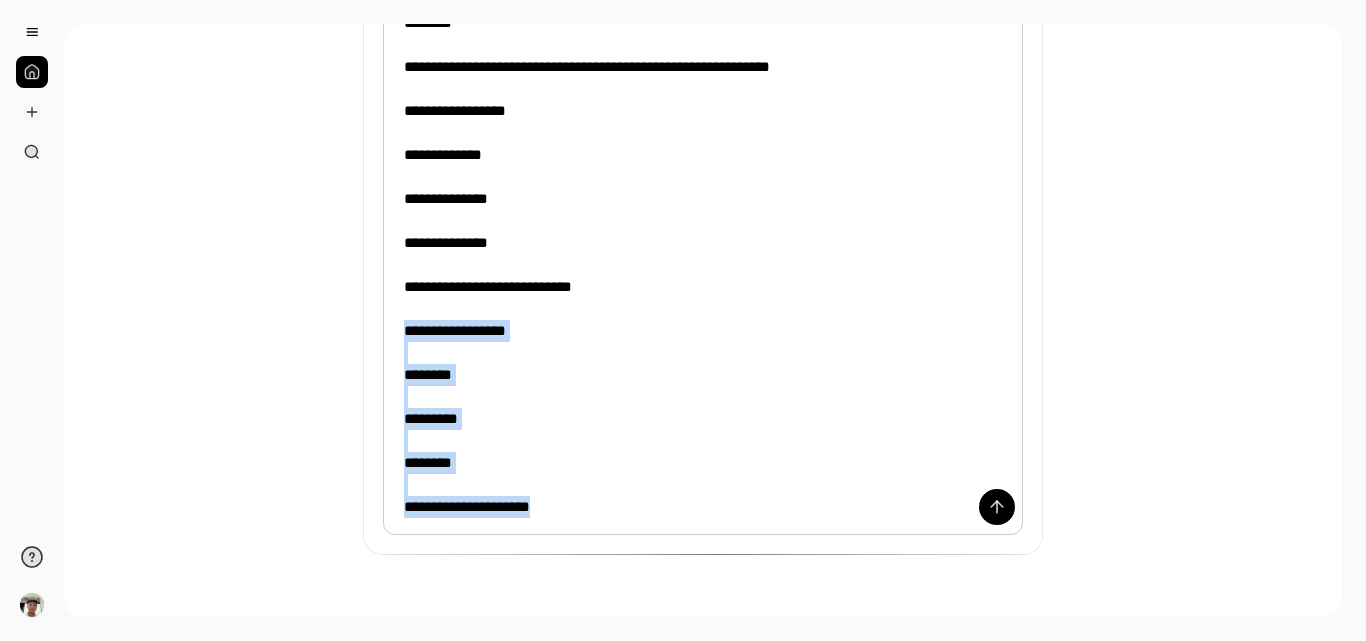 drag, startPoint x: 513, startPoint y: 214, endPoint x: 377, endPoint y: 329, distance: 178.1039 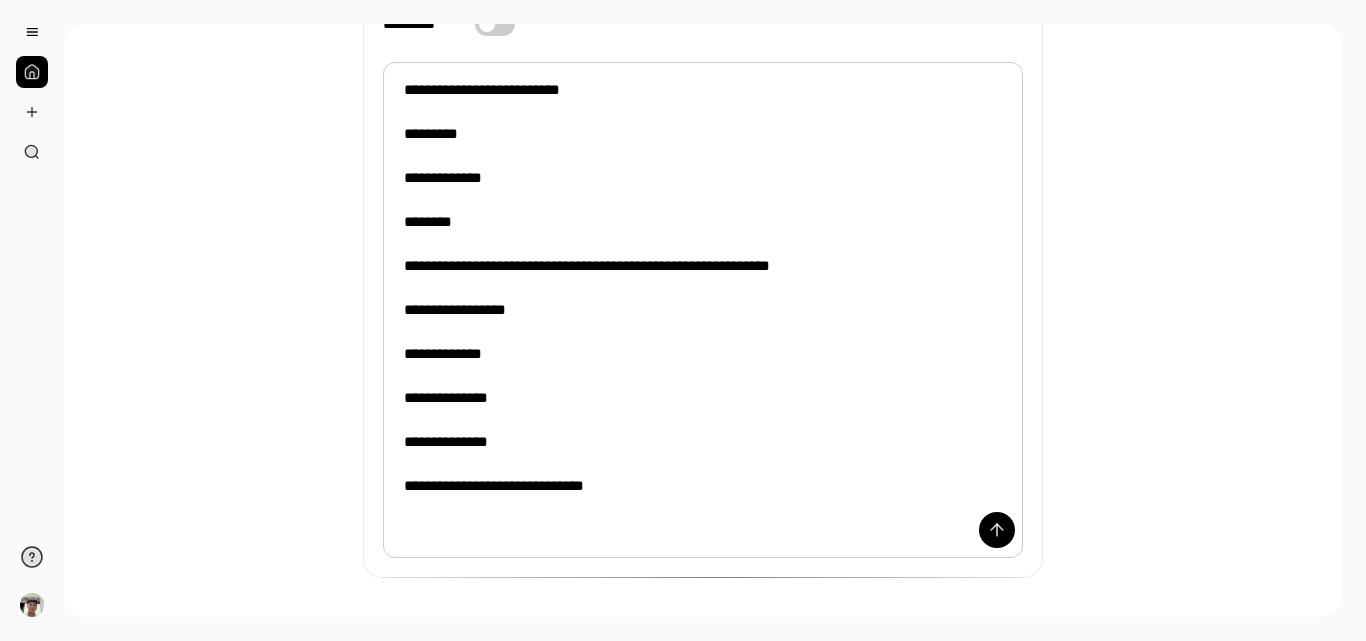 scroll, scrollTop: 306, scrollLeft: 0, axis: vertical 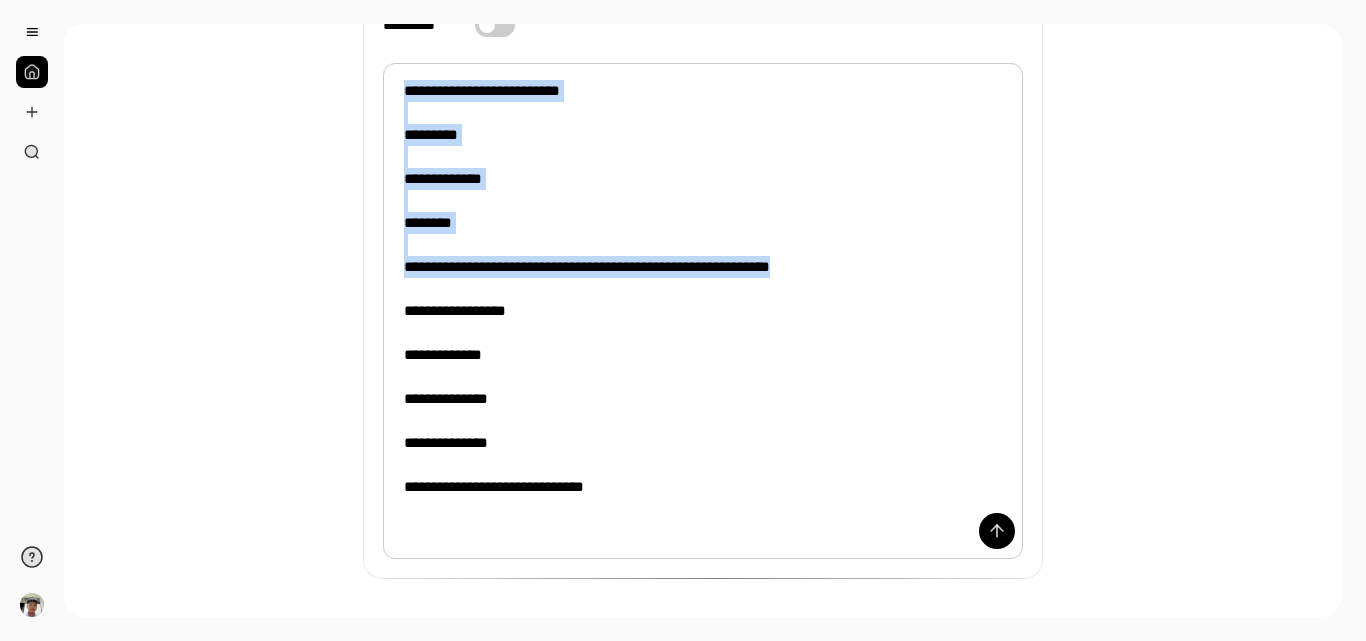 drag, startPoint x: 850, startPoint y: 271, endPoint x: 378, endPoint y: 96, distance: 503.39746 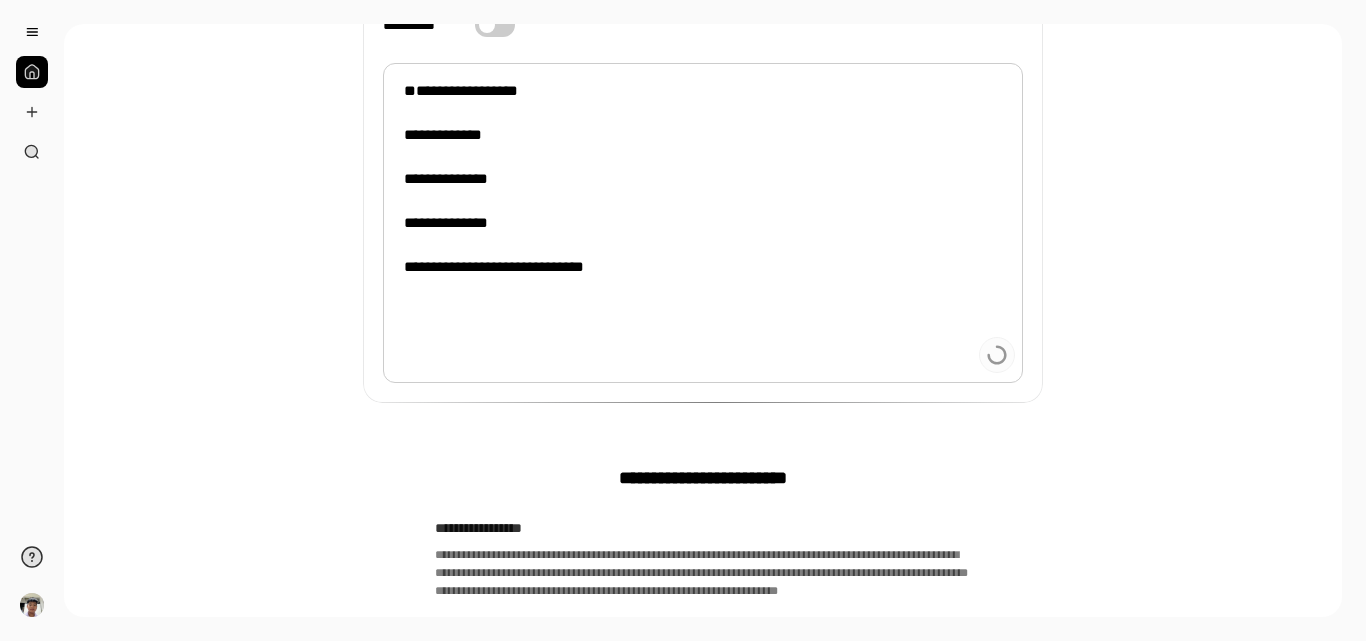 scroll, scrollTop: 157, scrollLeft: 0, axis: vertical 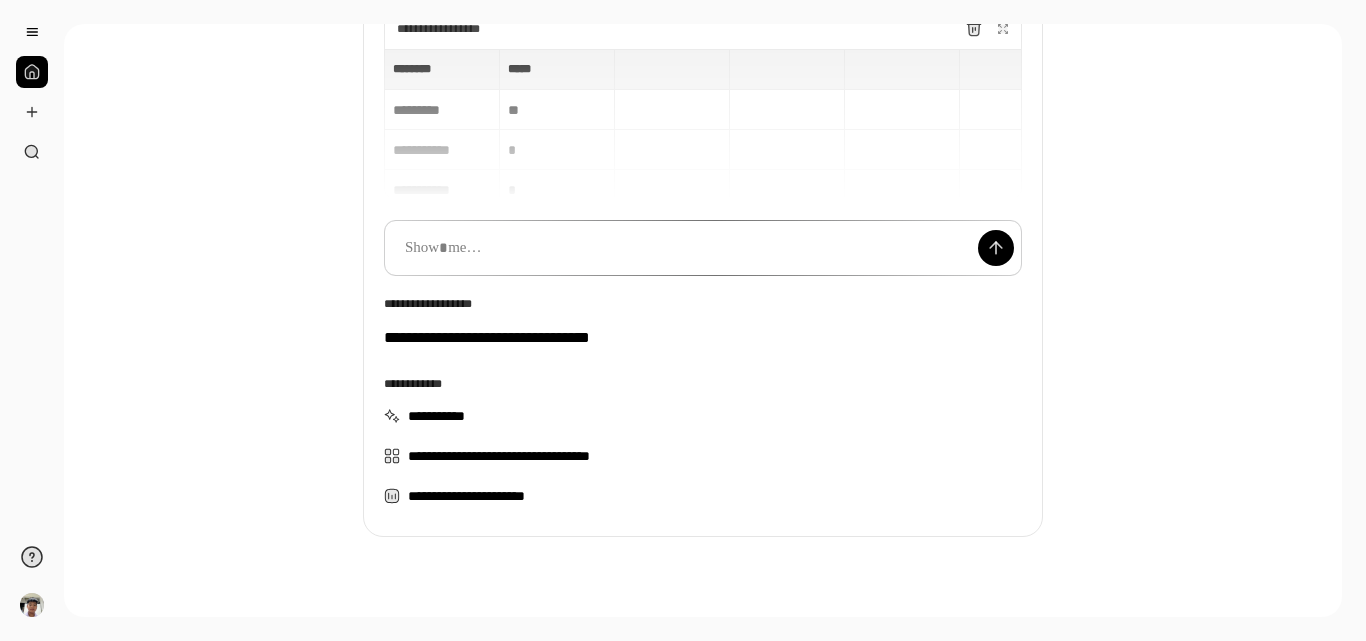 type 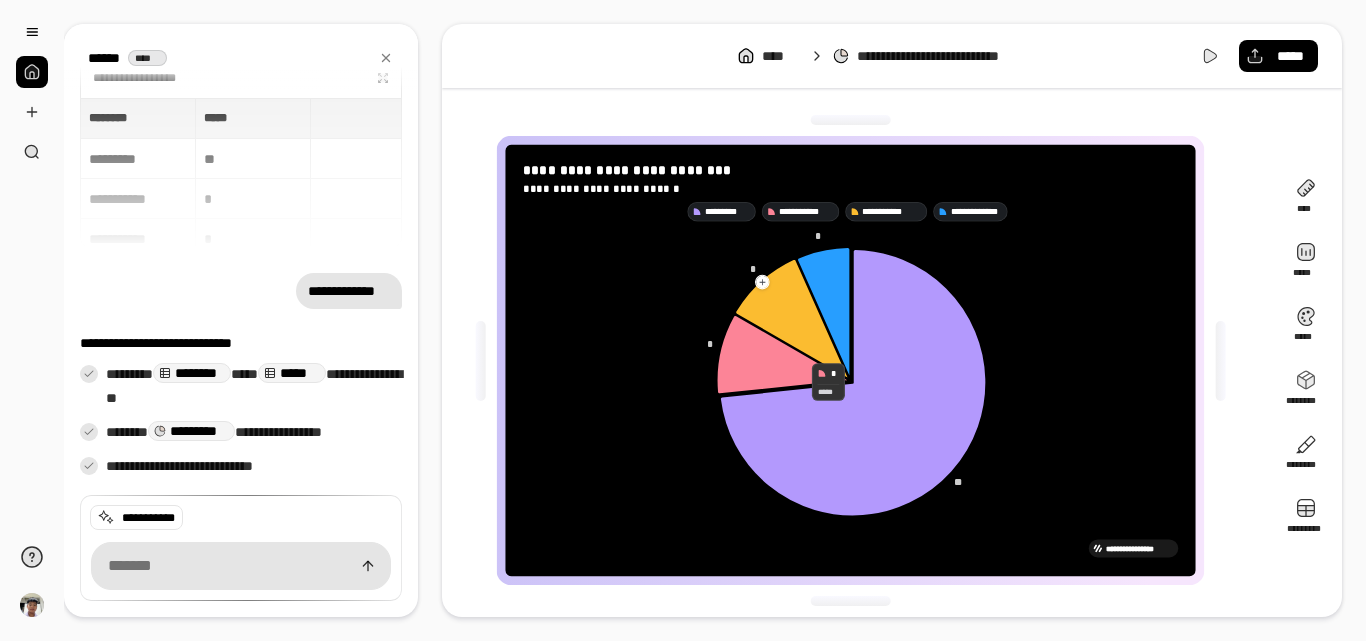 scroll, scrollTop: 4, scrollLeft: 0, axis: vertical 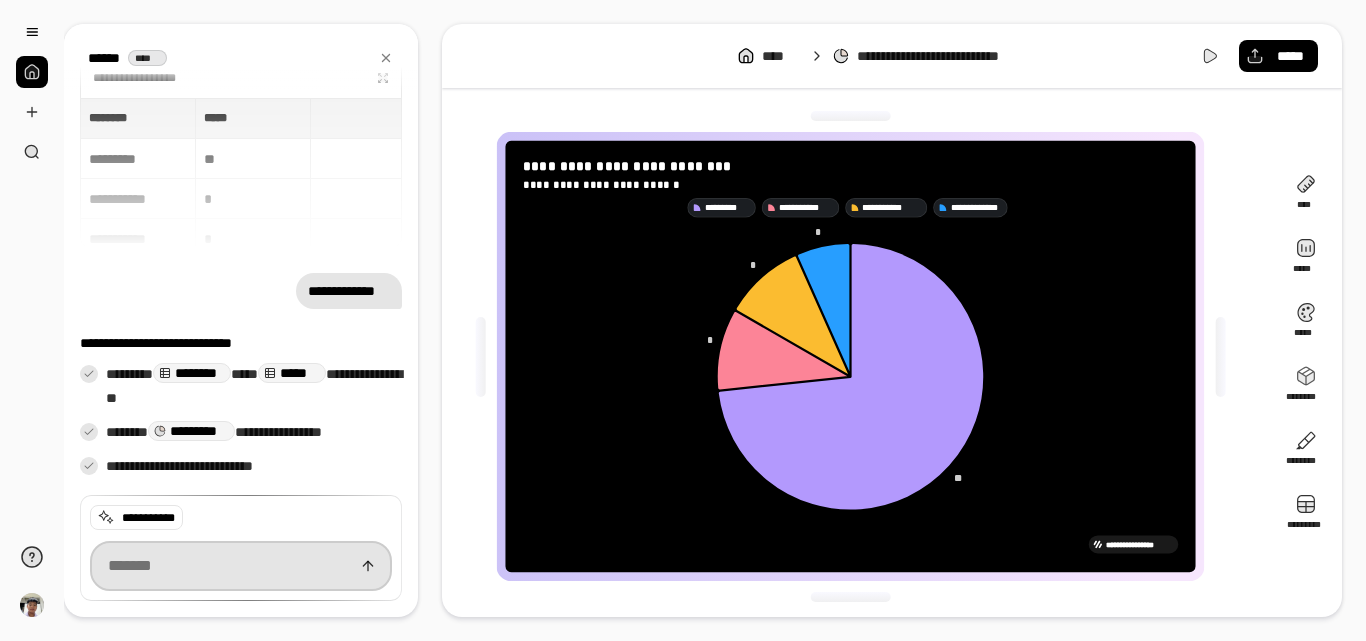 click at bounding box center [241, 566] 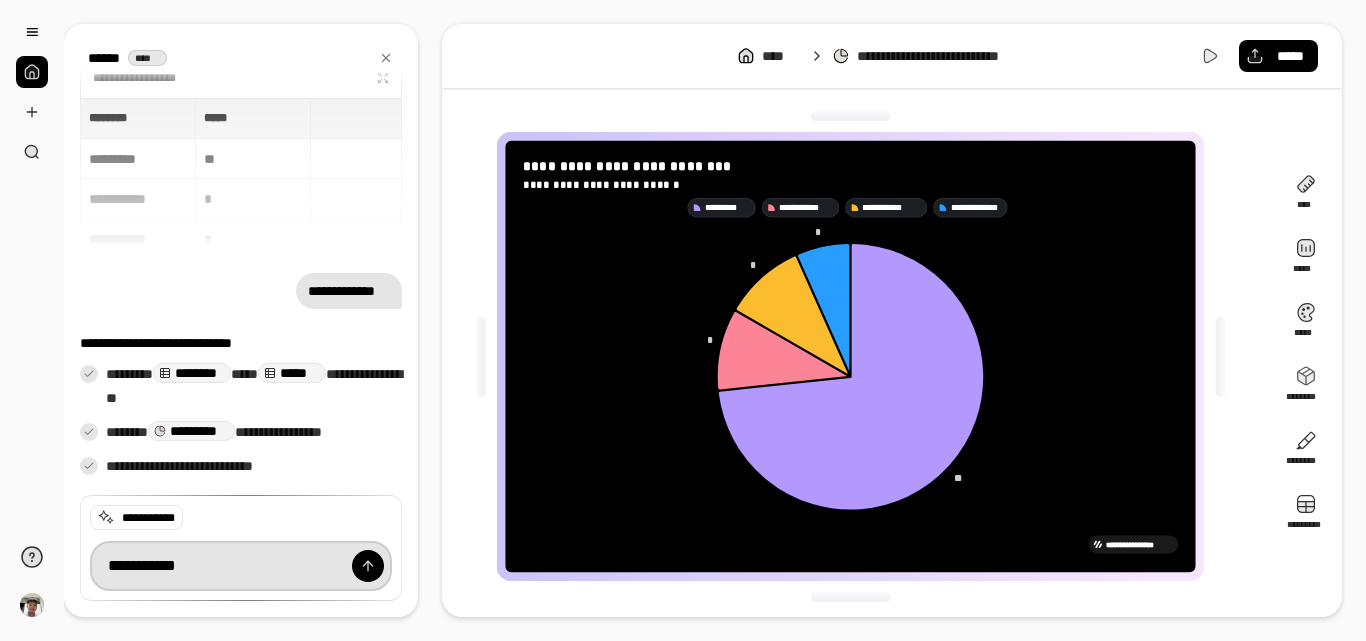 type on "**********" 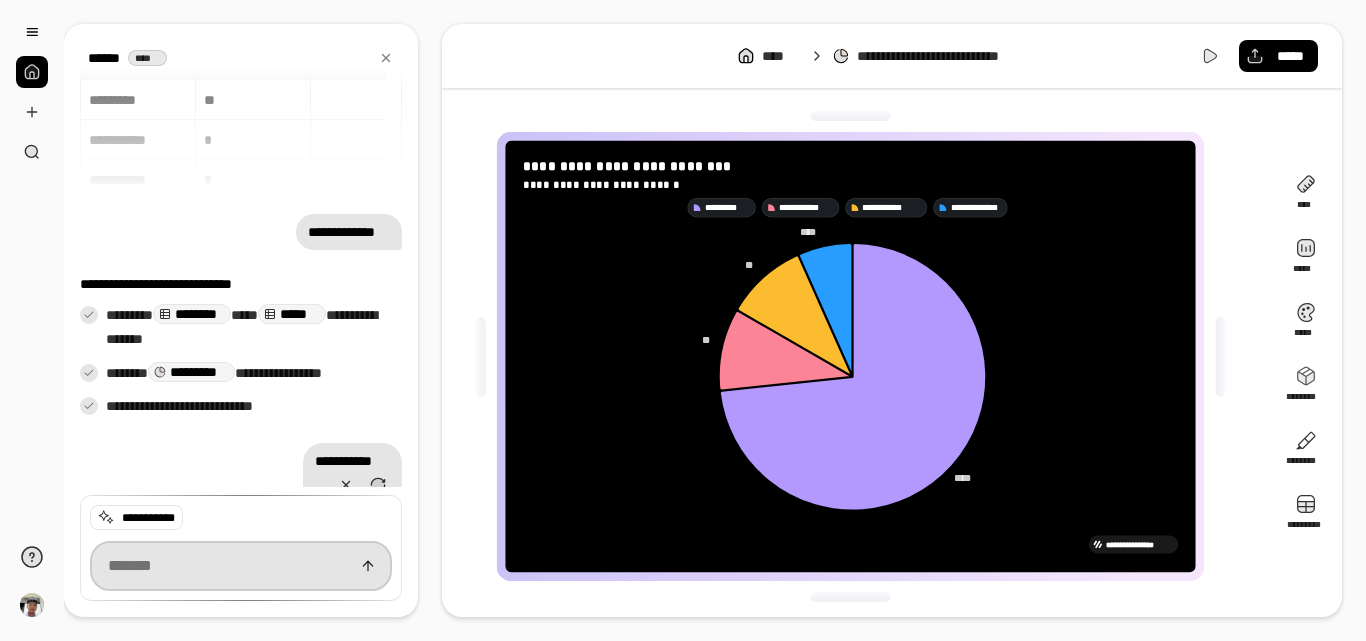 scroll, scrollTop: 255, scrollLeft: 0, axis: vertical 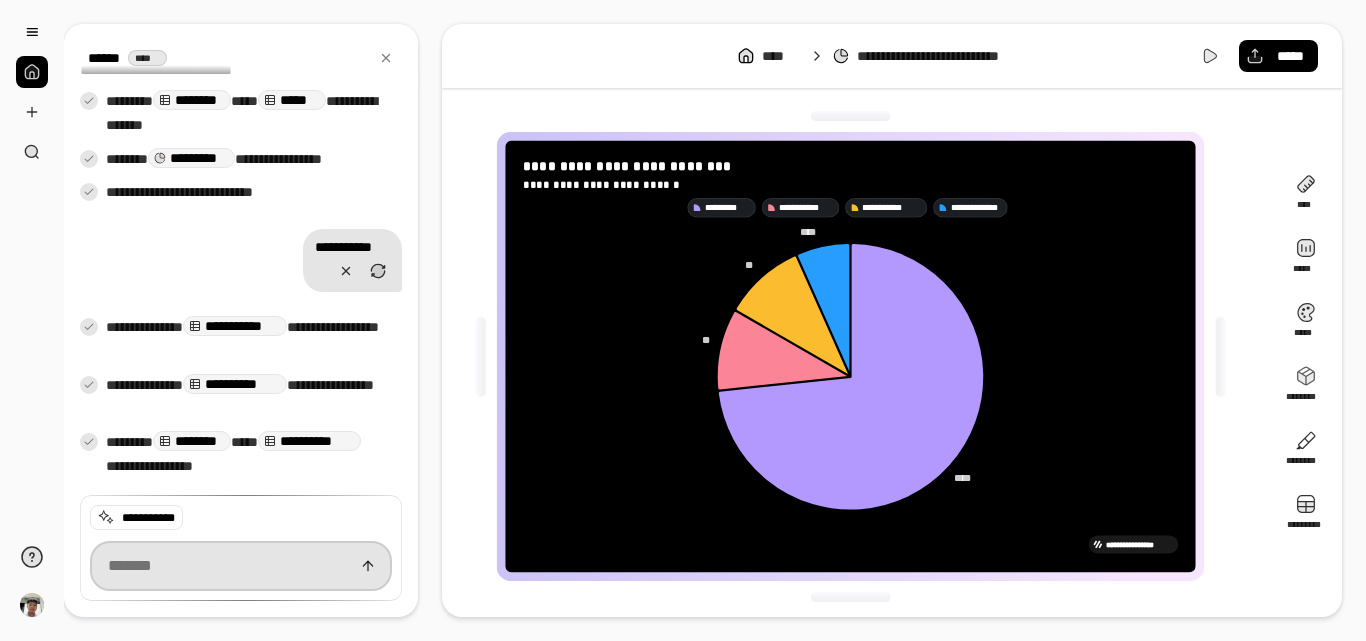 click at bounding box center [241, 566] 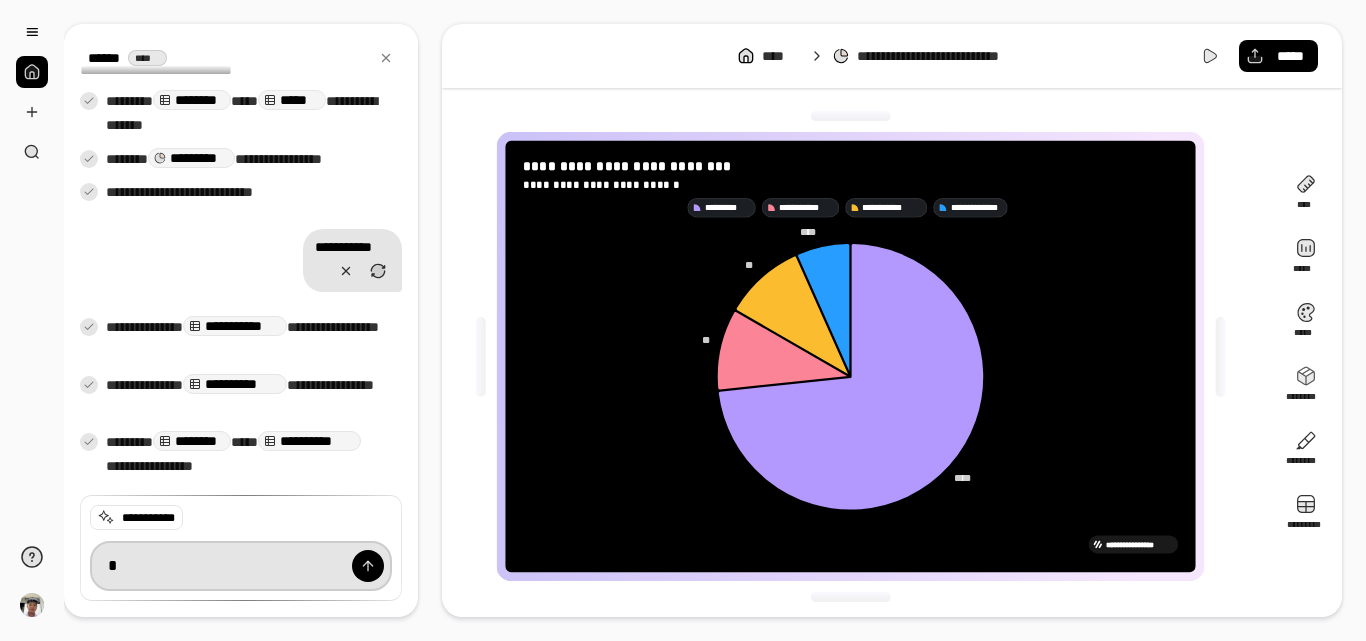 type on "*" 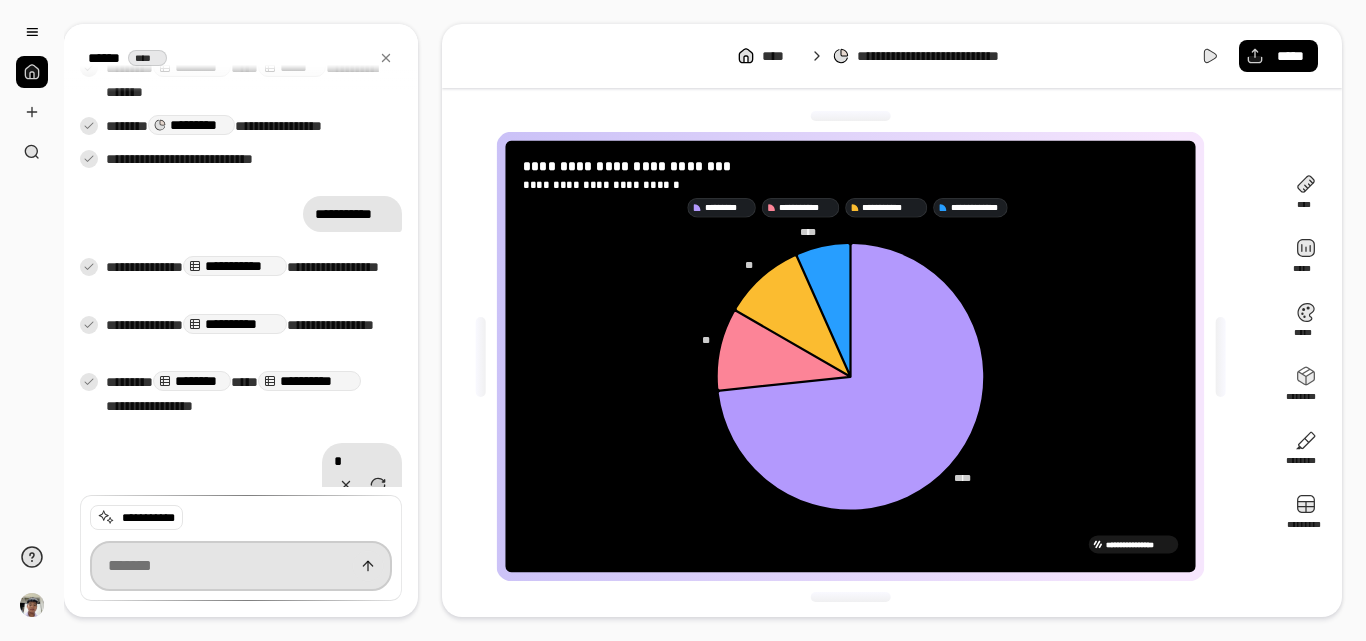 scroll, scrollTop: 315, scrollLeft: 0, axis: vertical 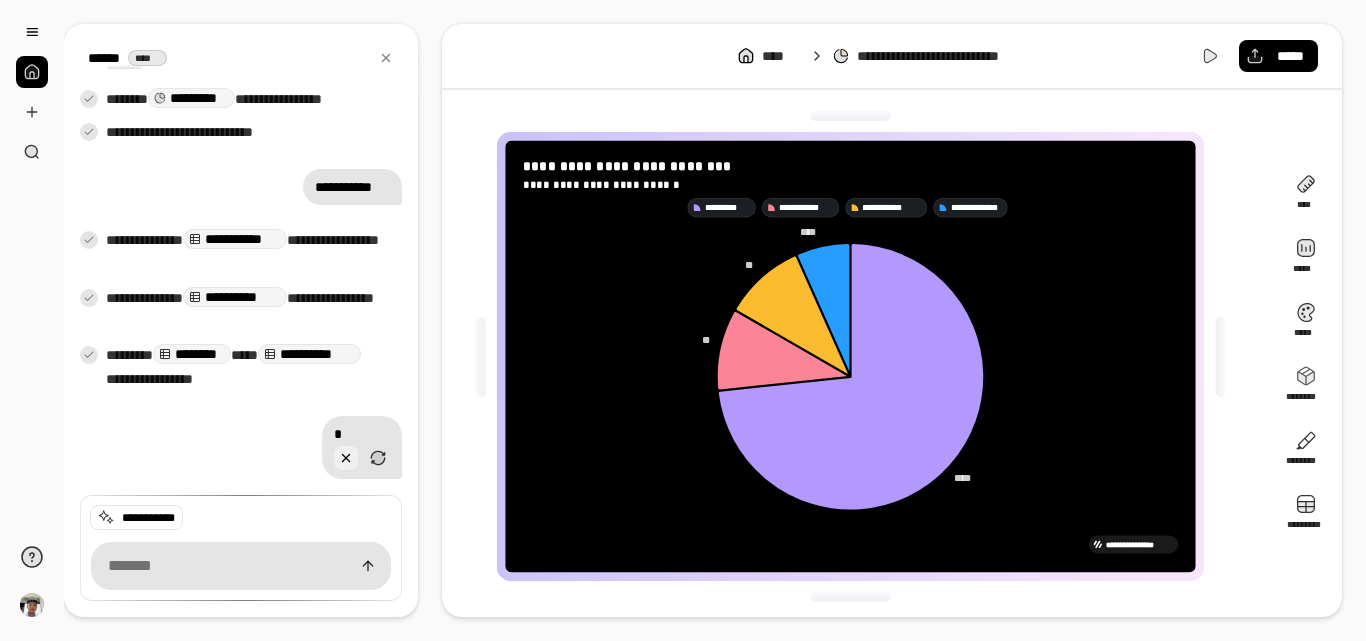 click at bounding box center [346, 458] 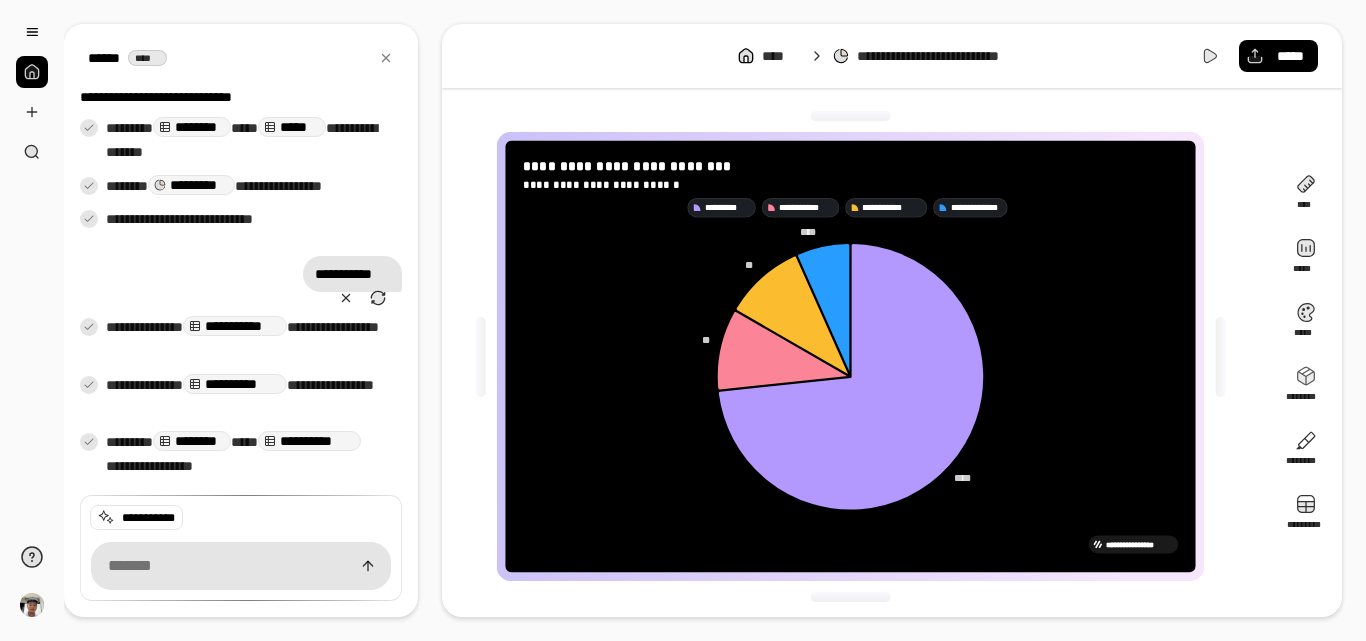 scroll, scrollTop: 255, scrollLeft: 0, axis: vertical 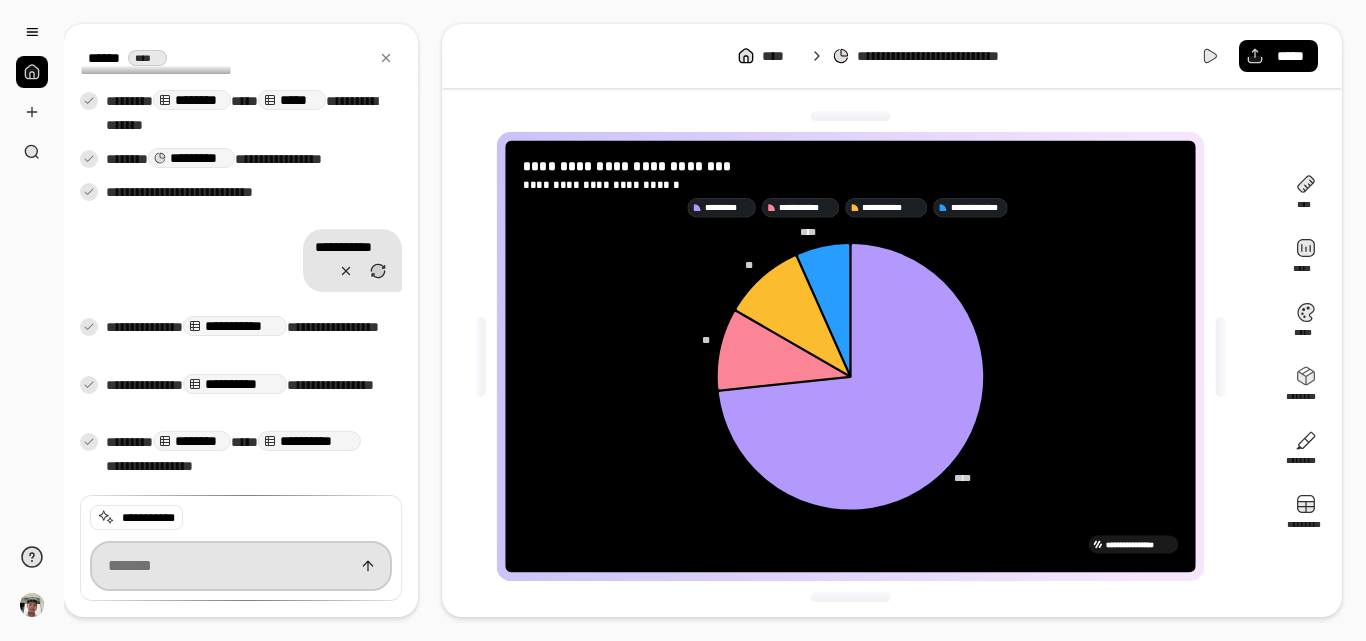 click at bounding box center (241, 566) 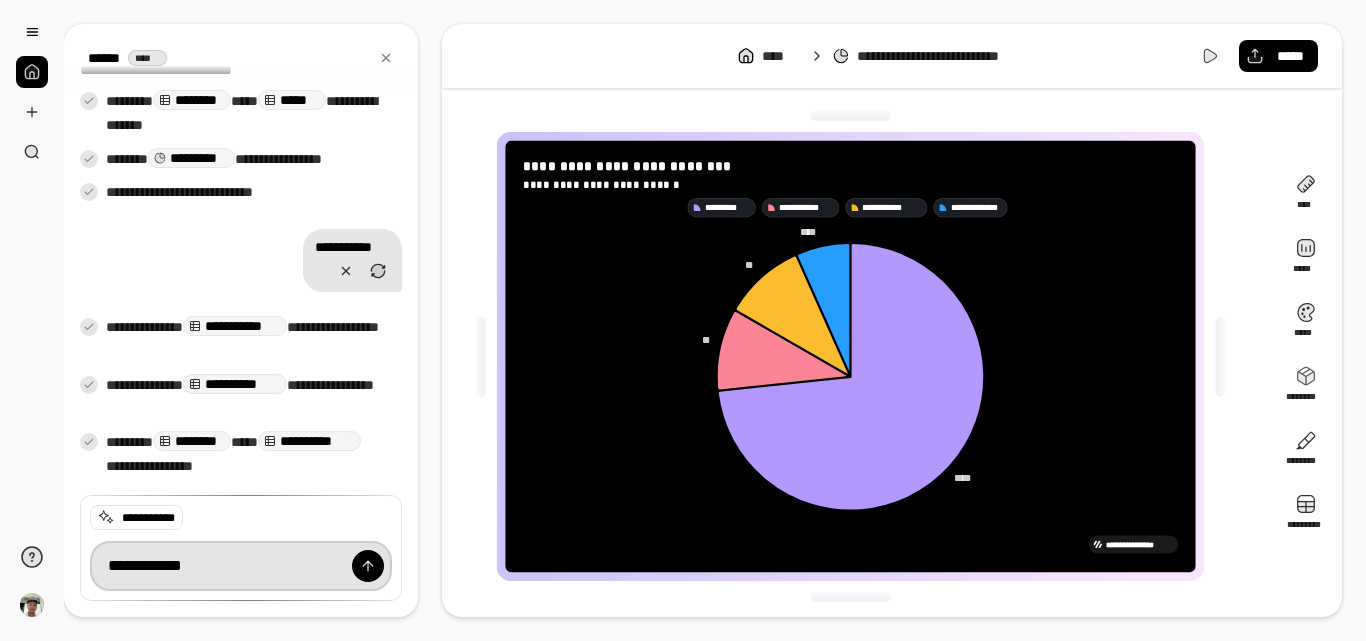 type on "**********" 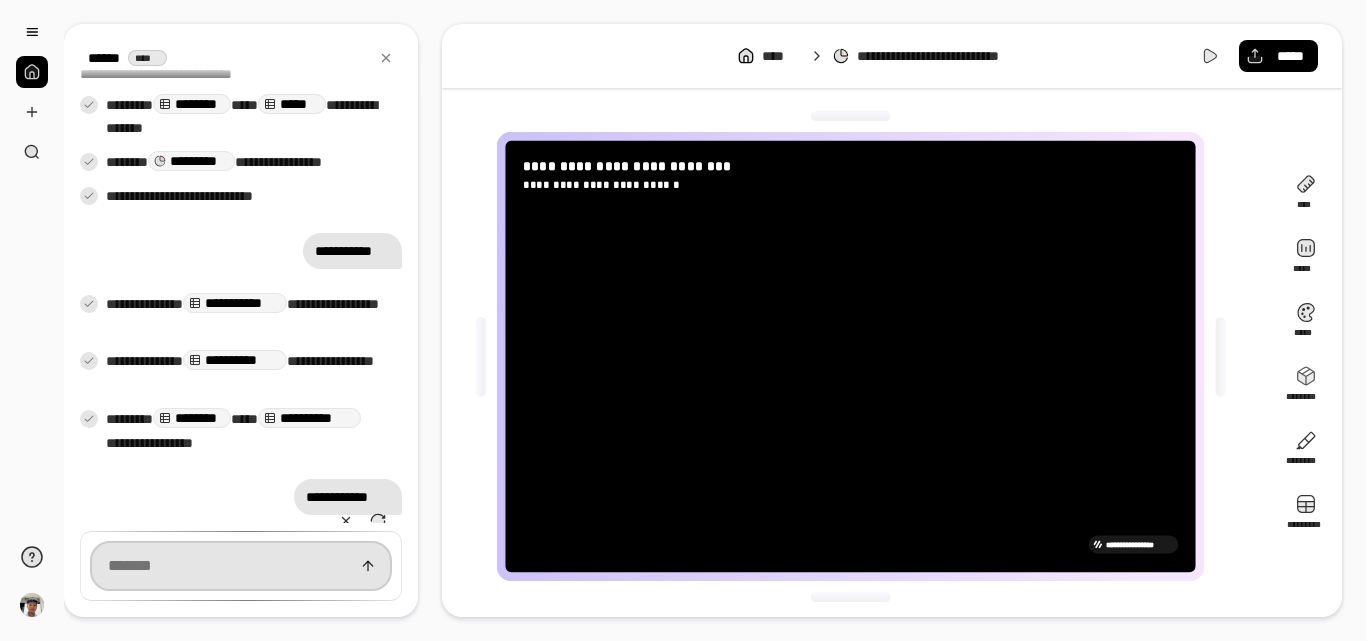 scroll, scrollTop: 409, scrollLeft: 0, axis: vertical 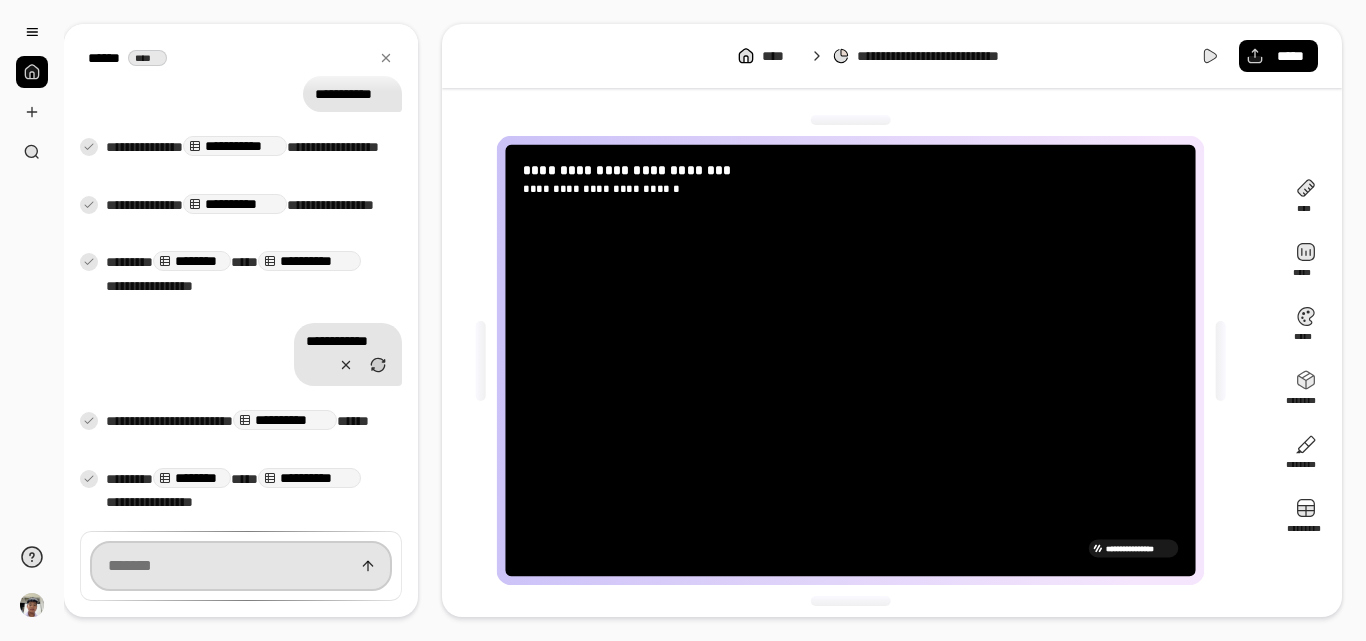 click at bounding box center (851, 120) 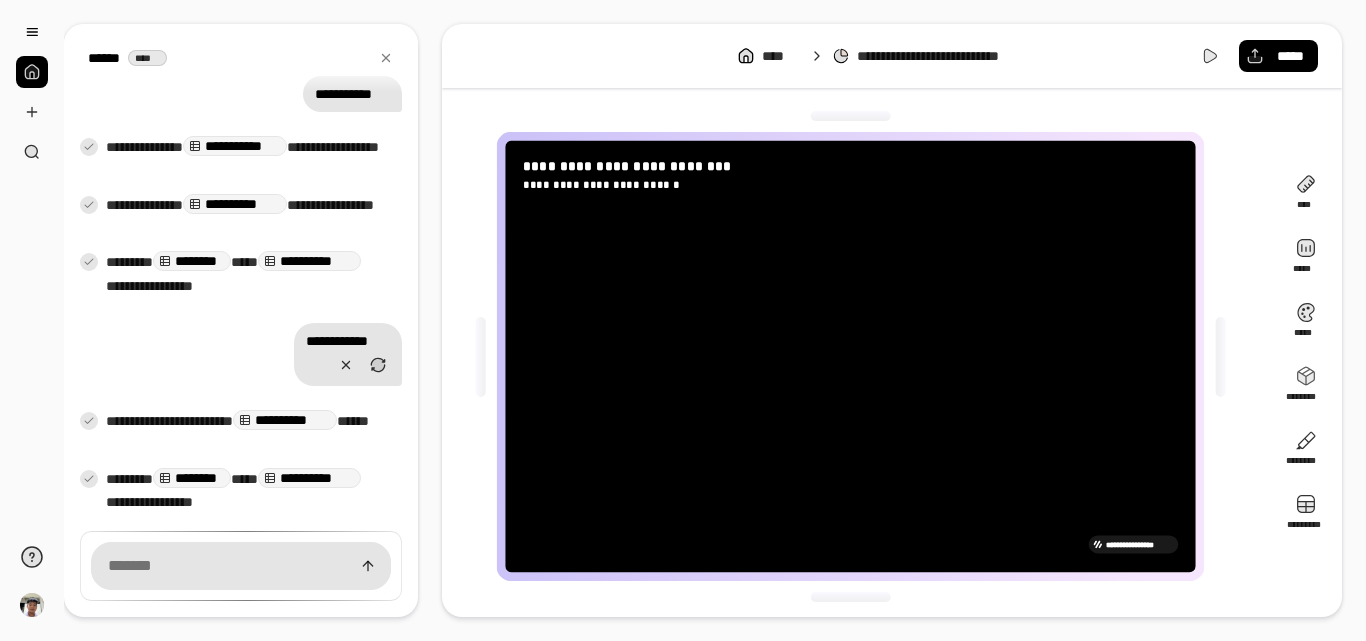 drag, startPoint x: 680, startPoint y: 432, endPoint x: 675, endPoint y: 421, distance: 12.083046 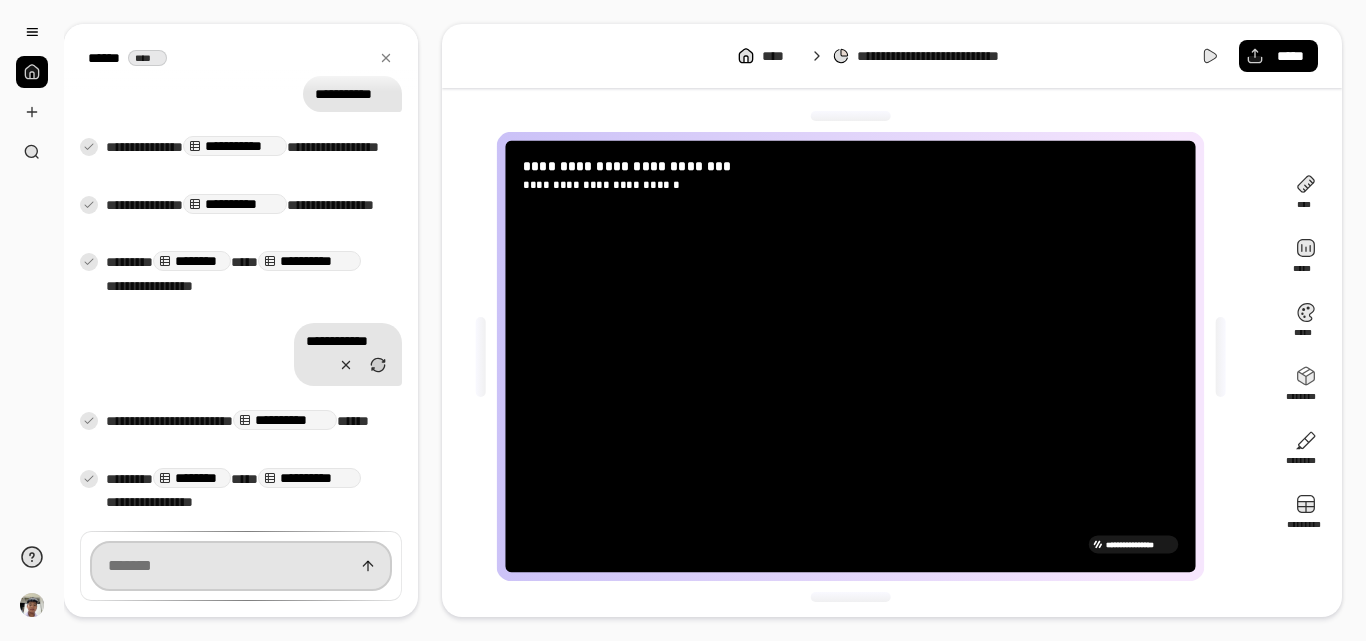 drag, startPoint x: 250, startPoint y: 555, endPoint x: 242, endPoint y: 539, distance: 17.888544 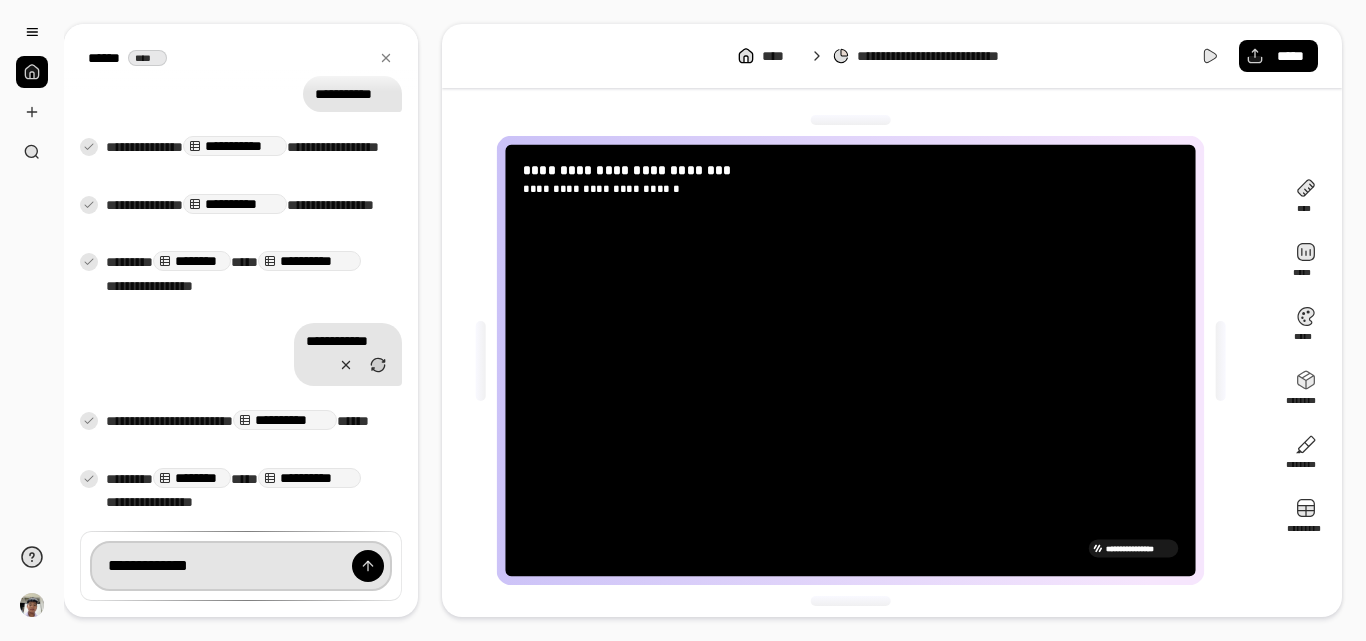 type on "**********" 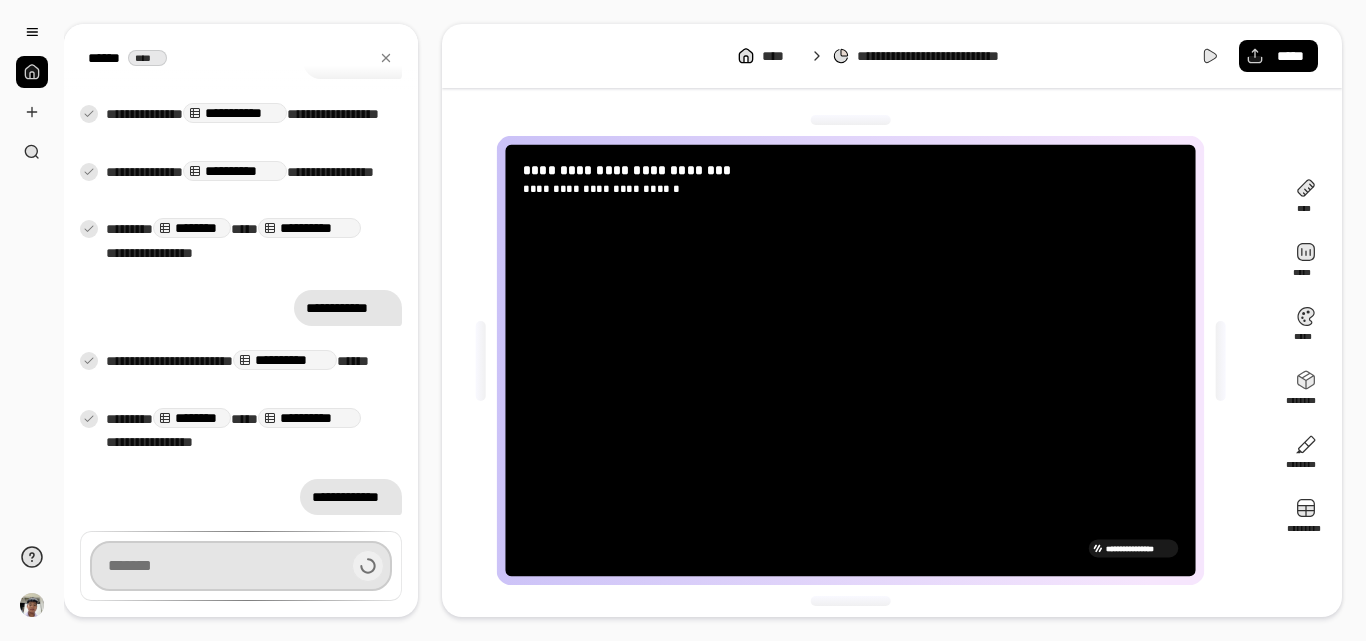 scroll, scrollTop: 469, scrollLeft: 0, axis: vertical 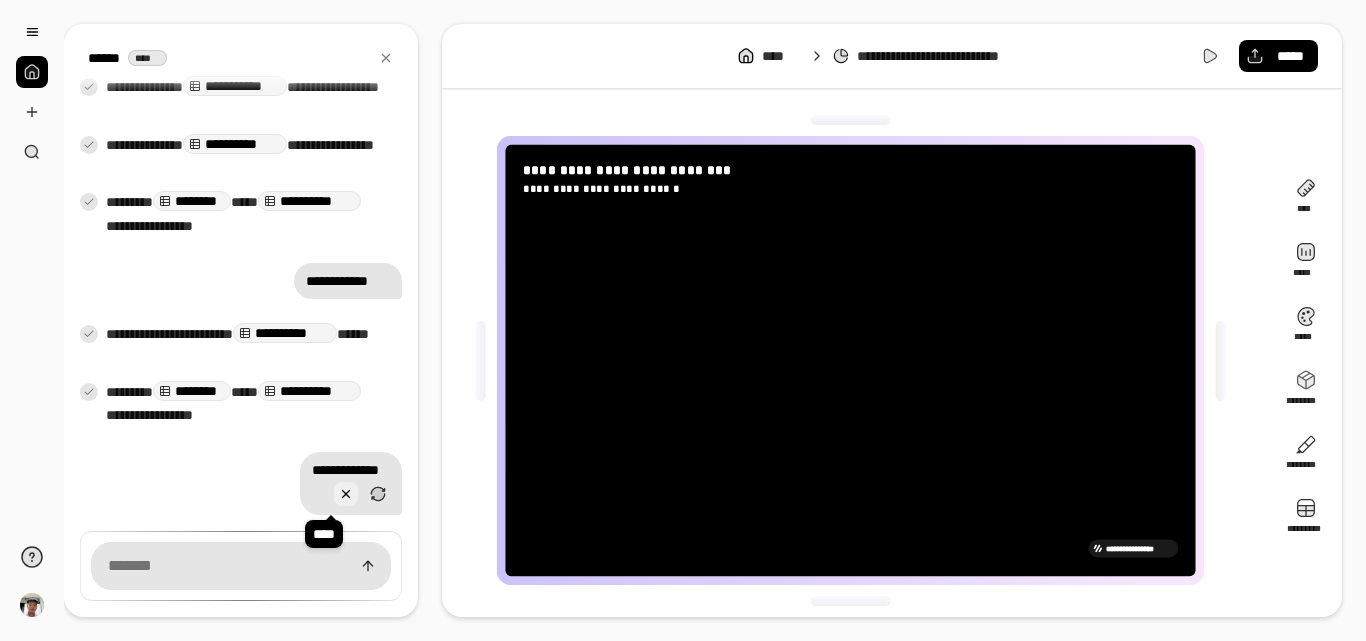 click at bounding box center (346, 494) 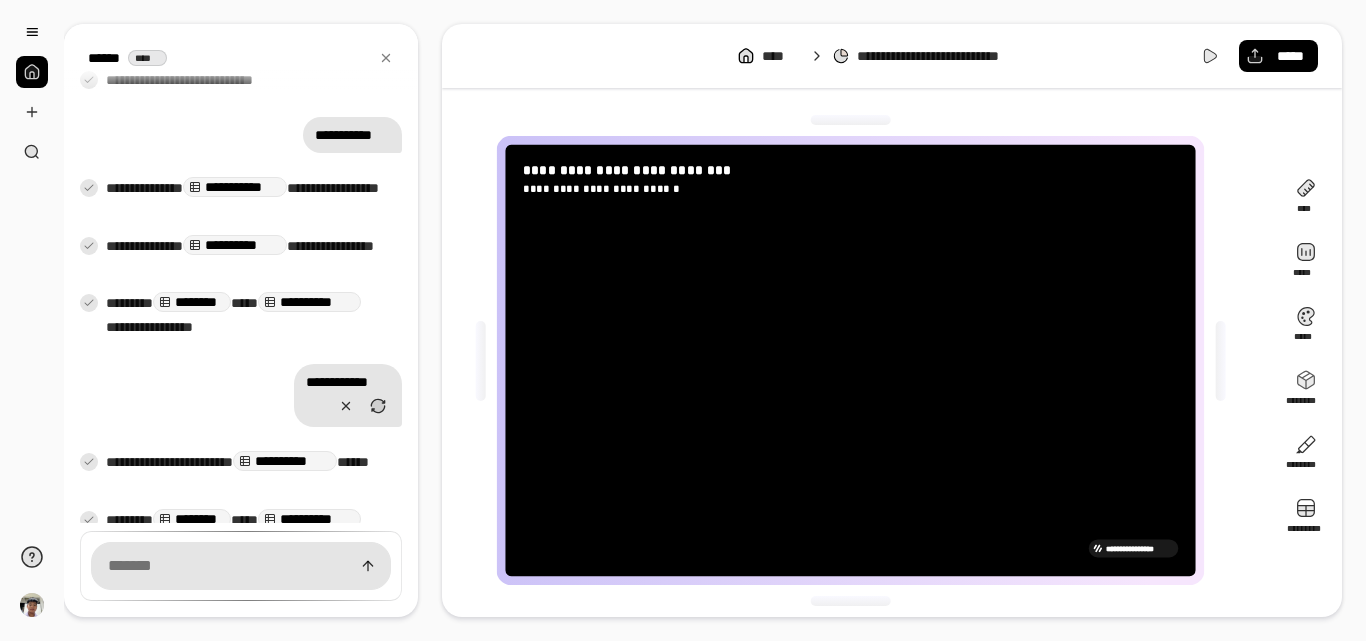 scroll, scrollTop: 409, scrollLeft: 0, axis: vertical 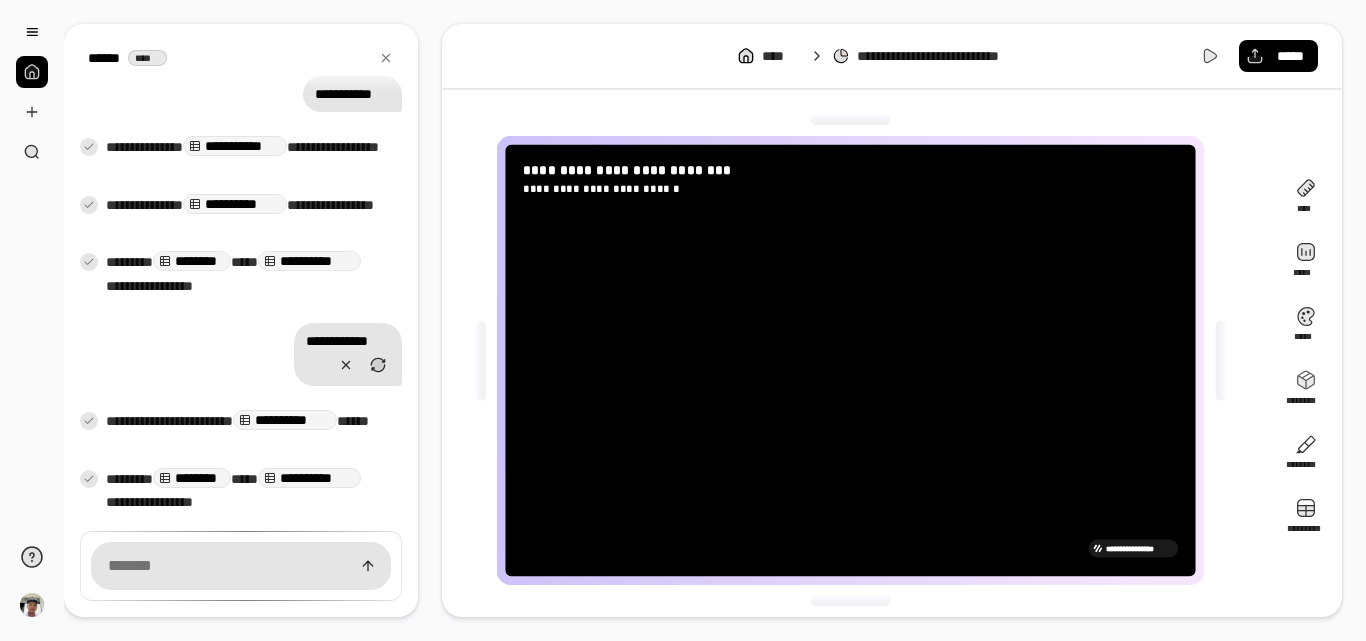 click on "**********" at bounding box center (951, 56) 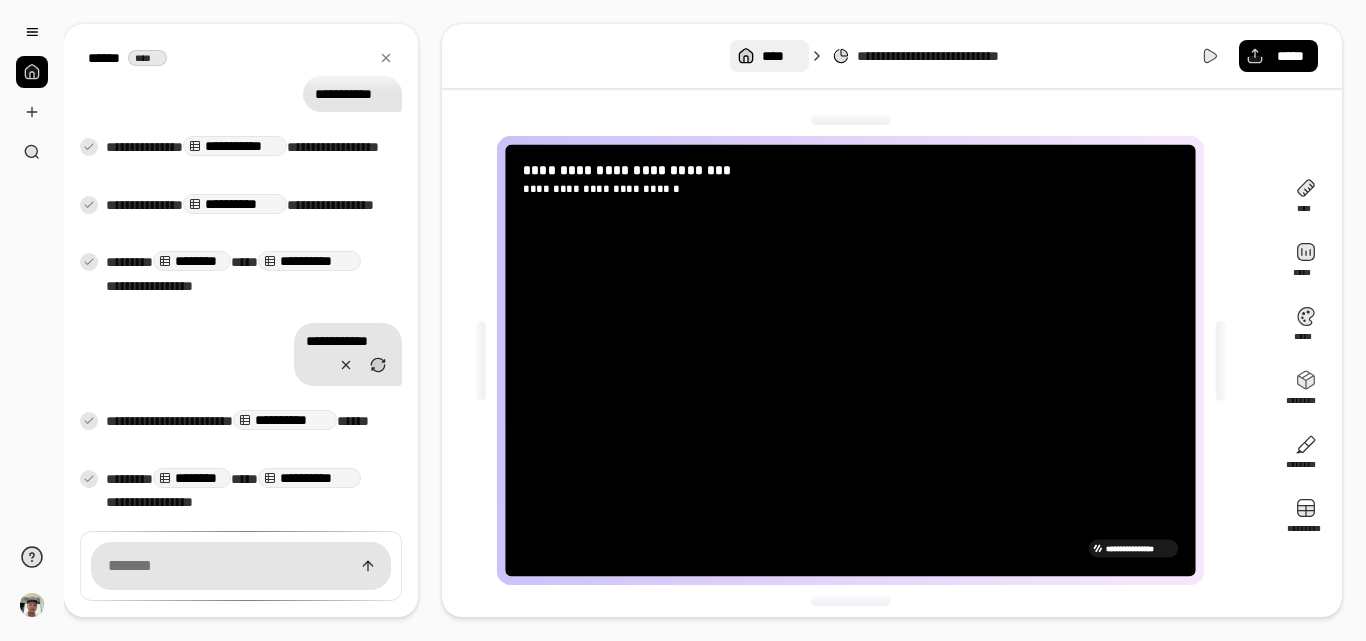click on "****" at bounding box center (769, 56) 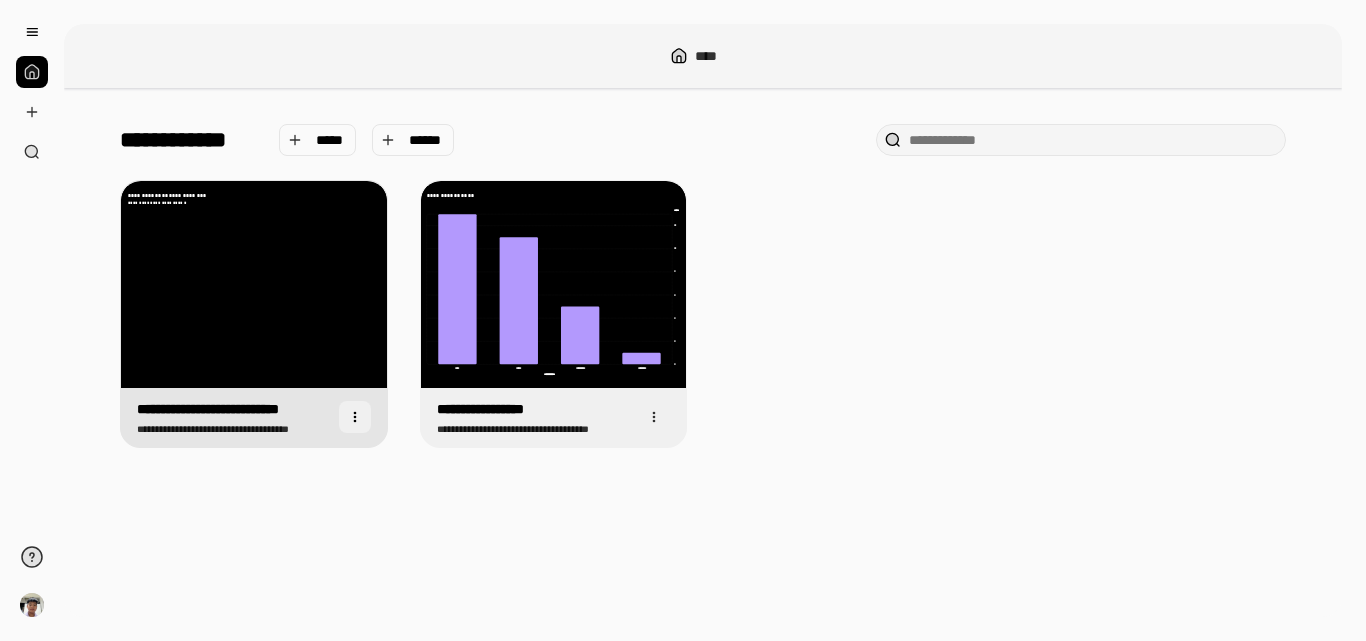 click at bounding box center (355, 417) 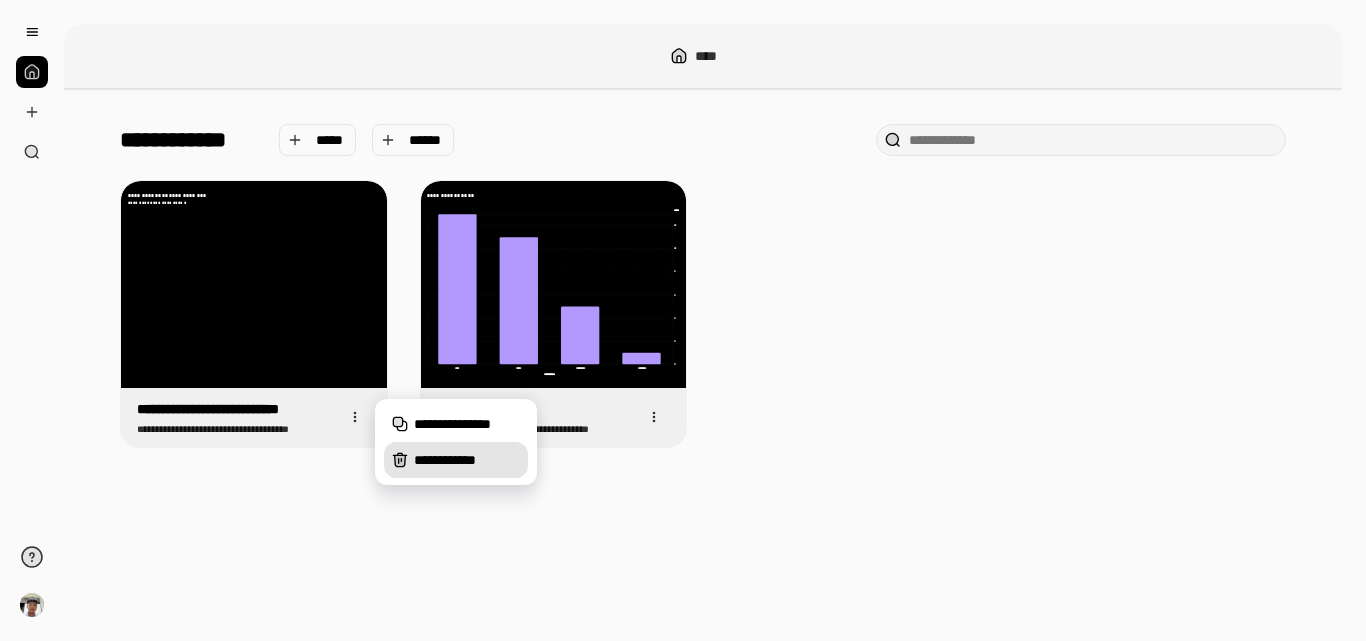 click on "**********" at bounding box center [467, 460] 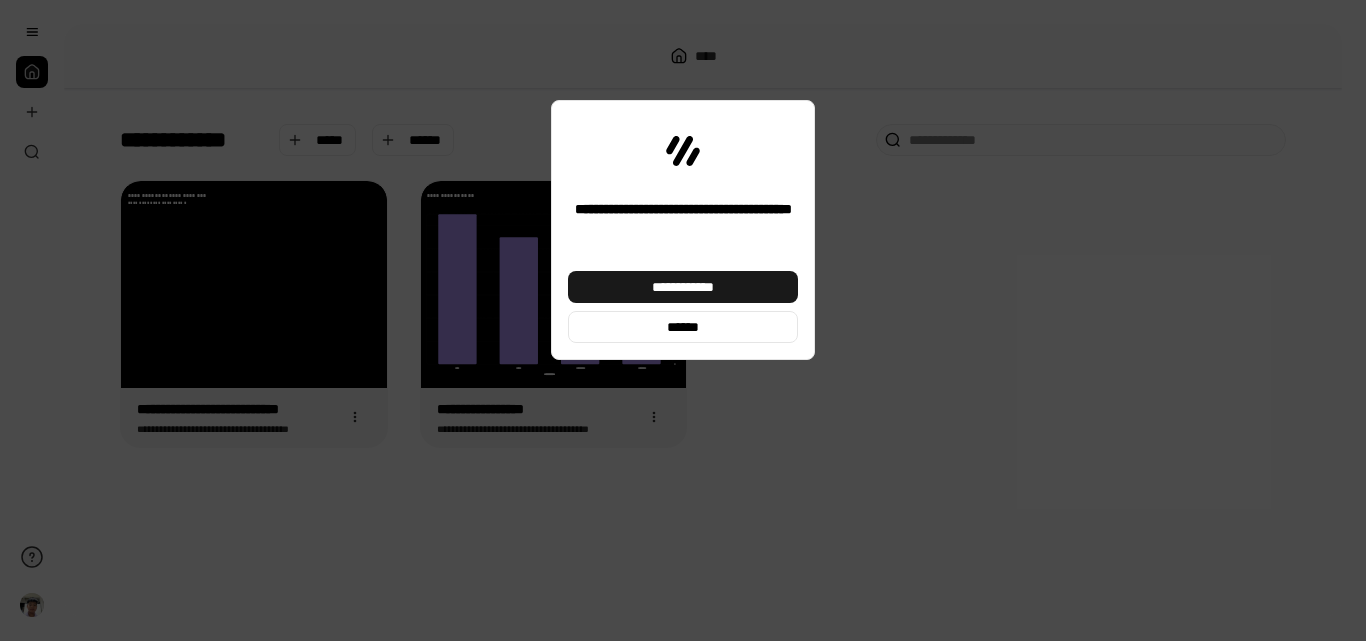 click on "**********" at bounding box center (683, 287) 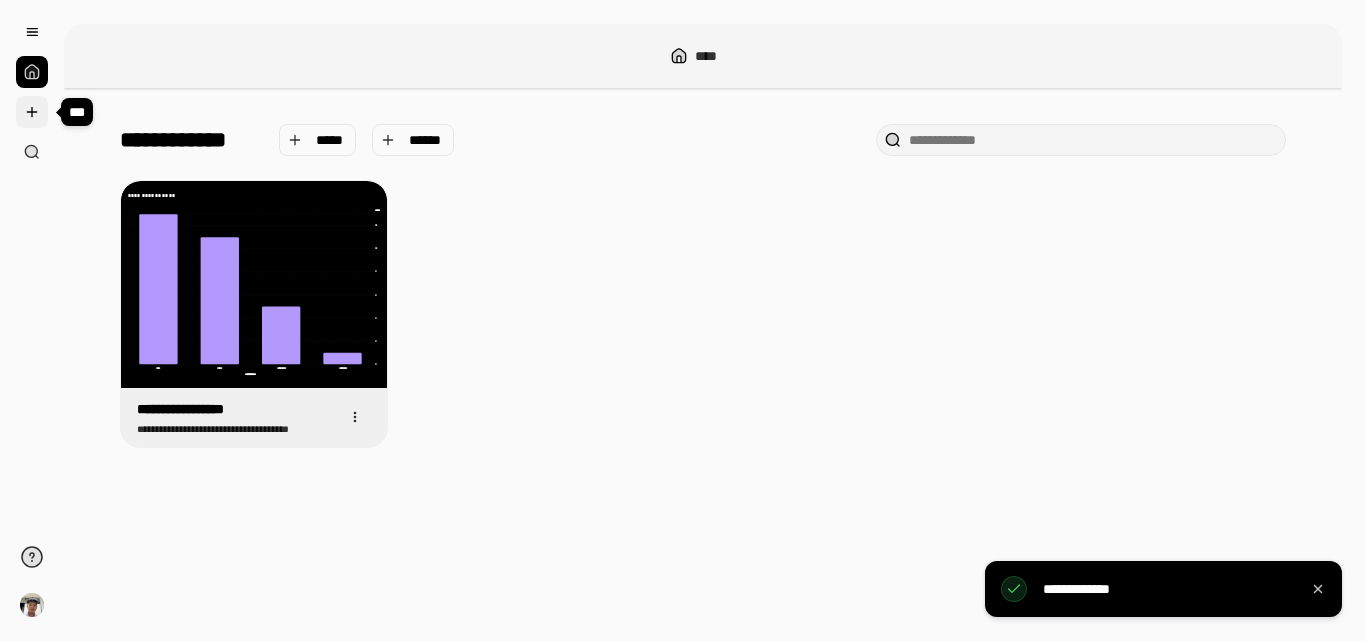 click at bounding box center [32, 112] 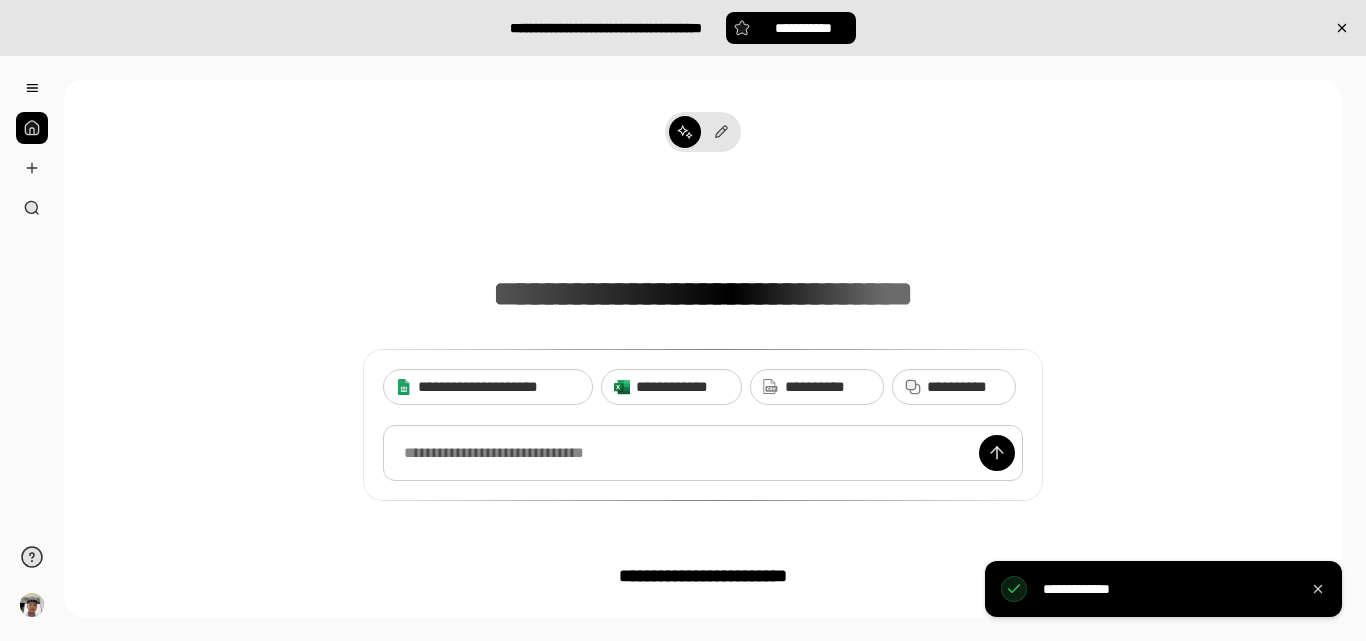 click at bounding box center [703, 453] 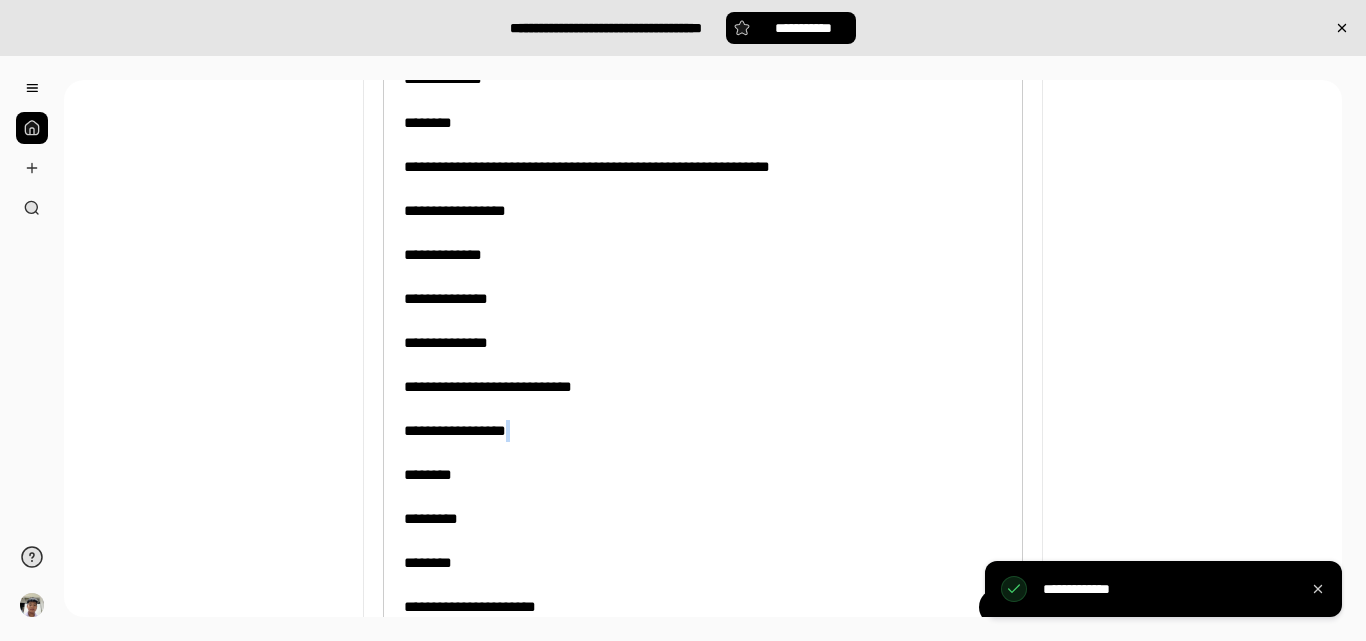 drag, startPoint x: 700, startPoint y: 449, endPoint x: 582, endPoint y: 511, distance: 133.29666 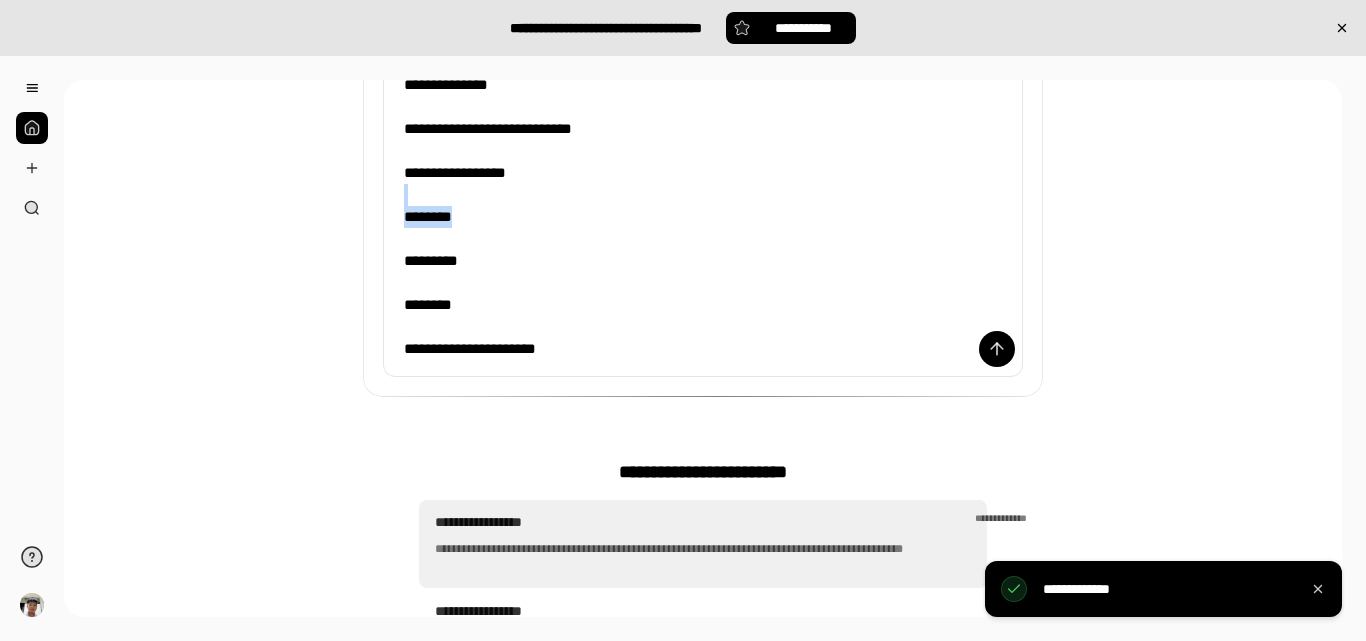 scroll, scrollTop: 762, scrollLeft: 0, axis: vertical 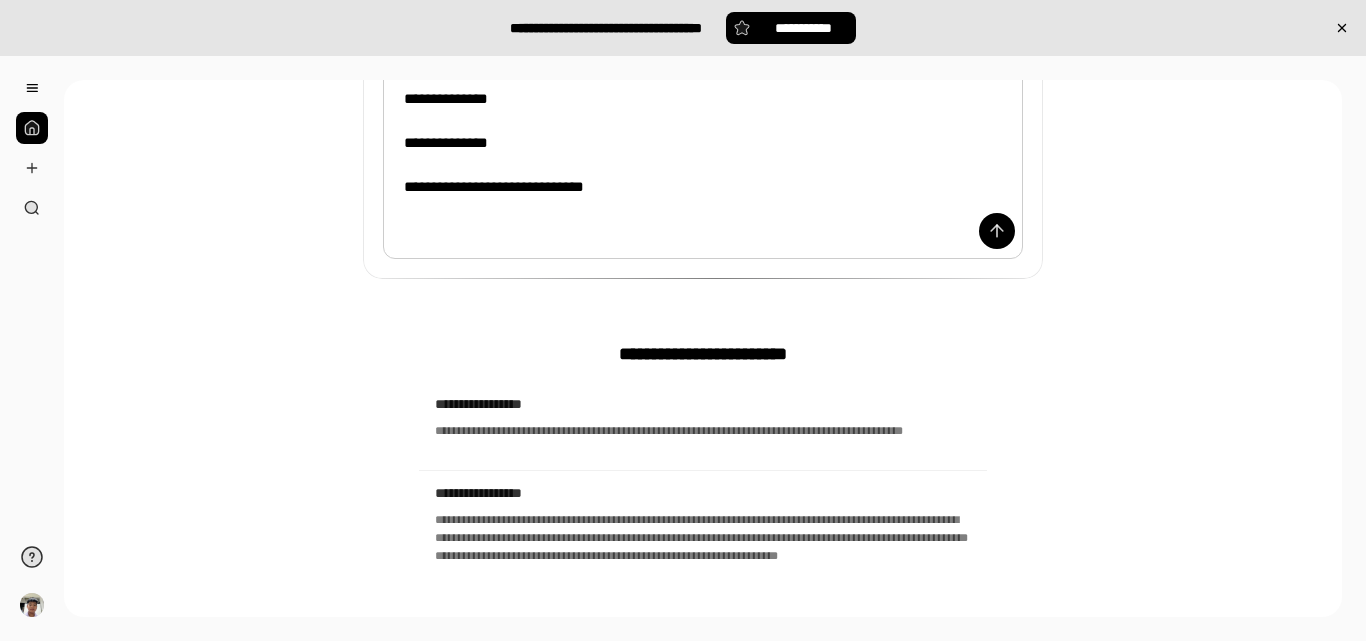 drag, startPoint x: 599, startPoint y: 314, endPoint x: 395, endPoint y: 226, distance: 222.17111 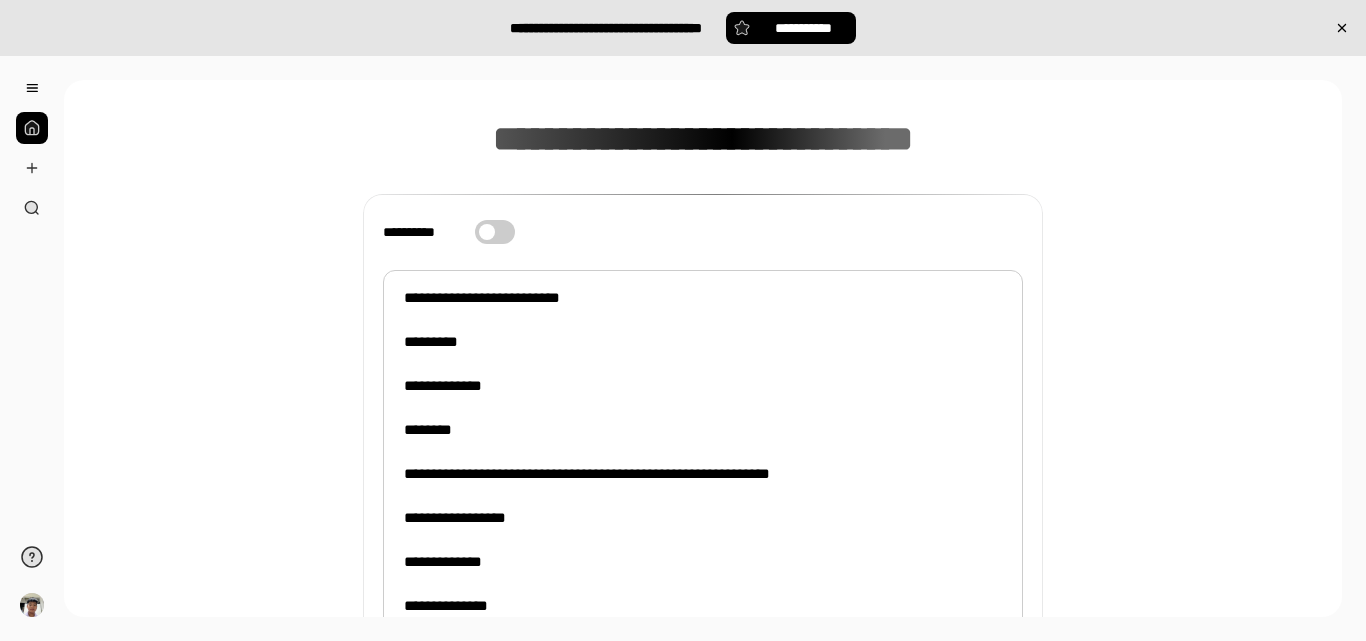 scroll, scrollTop: 362, scrollLeft: 0, axis: vertical 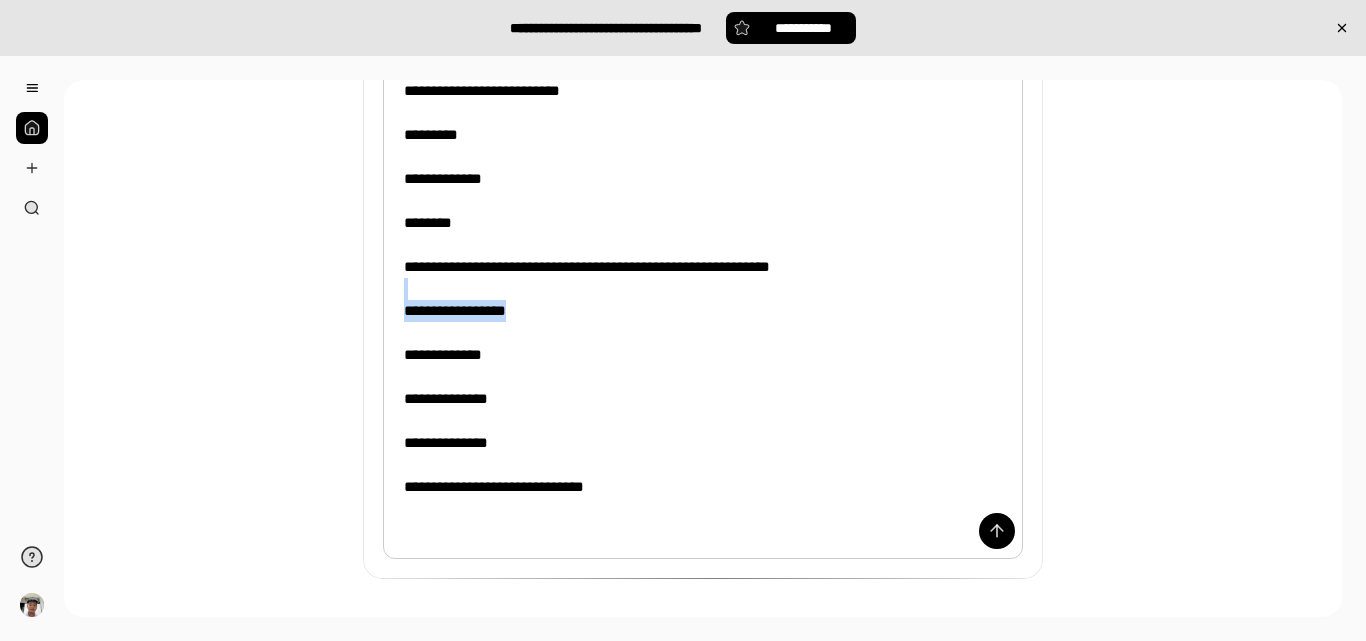drag, startPoint x: 622, startPoint y: 312, endPoint x: 745, endPoint y: 249, distance: 138.19551 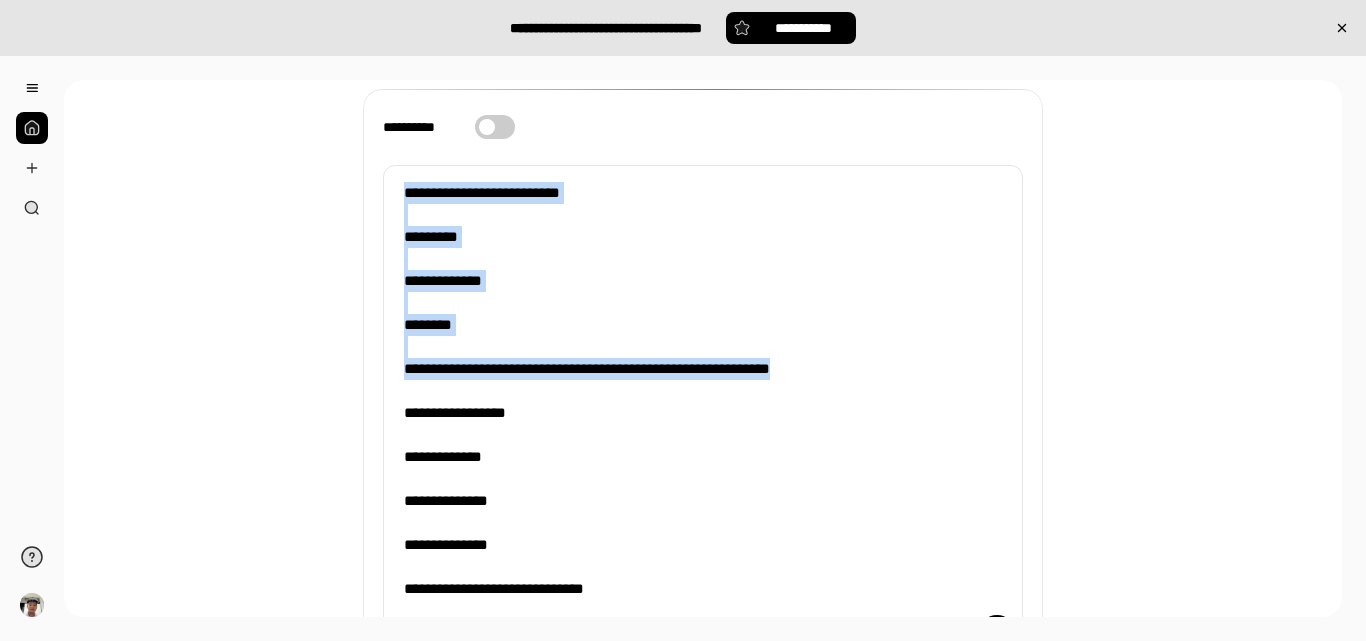 scroll, scrollTop: 235, scrollLeft: 0, axis: vertical 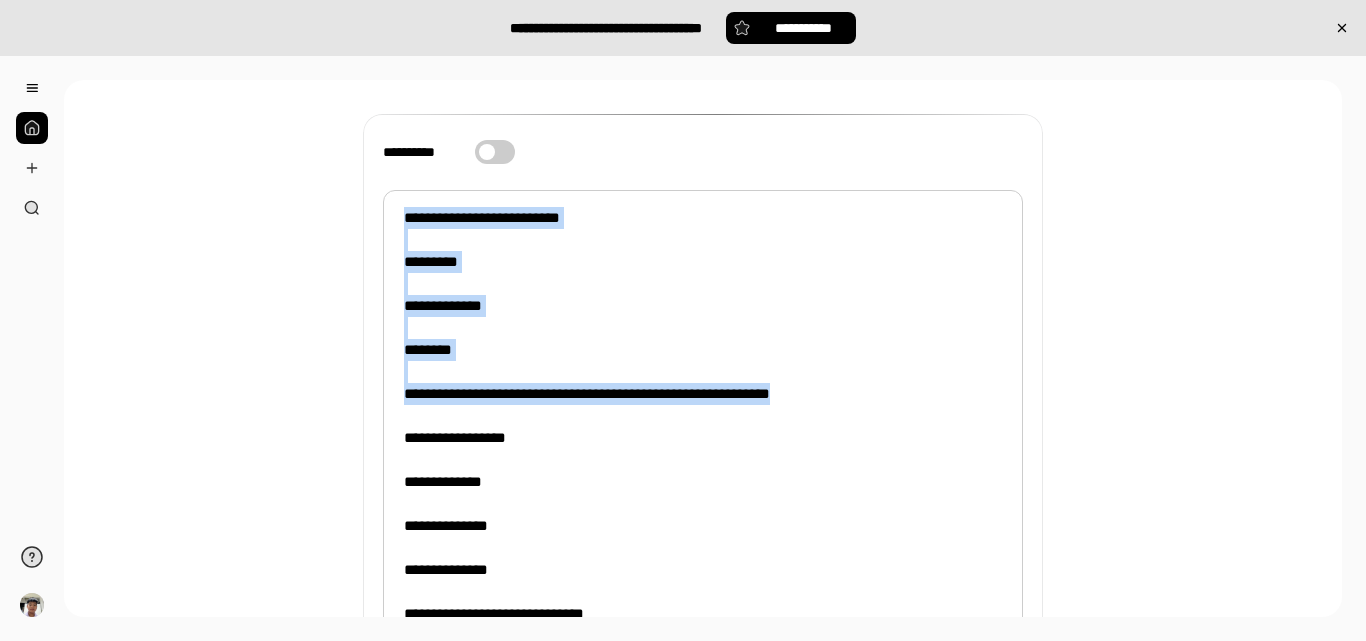 drag, startPoint x: 828, startPoint y: 258, endPoint x: 382, endPoint y: 212, distance: 448.36594 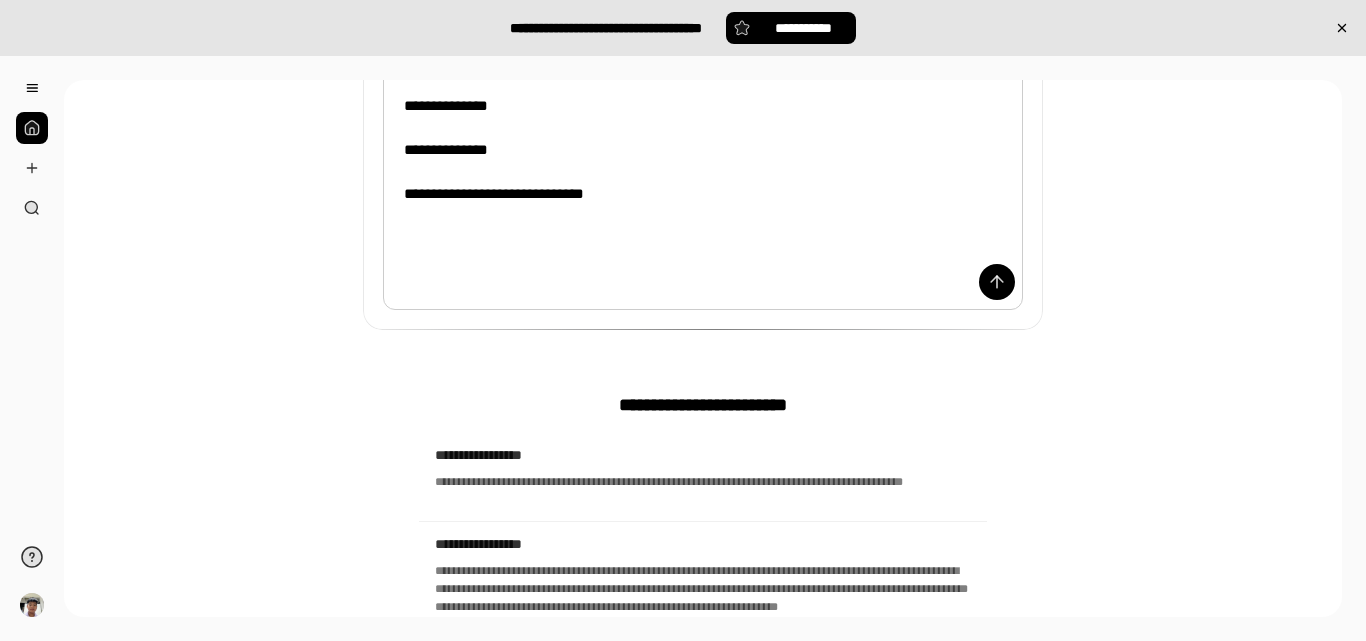 drag, startPoint x: 625, startPoint y: 251, endPoint x: 649, endPoint y: 237, distance: 27.784887 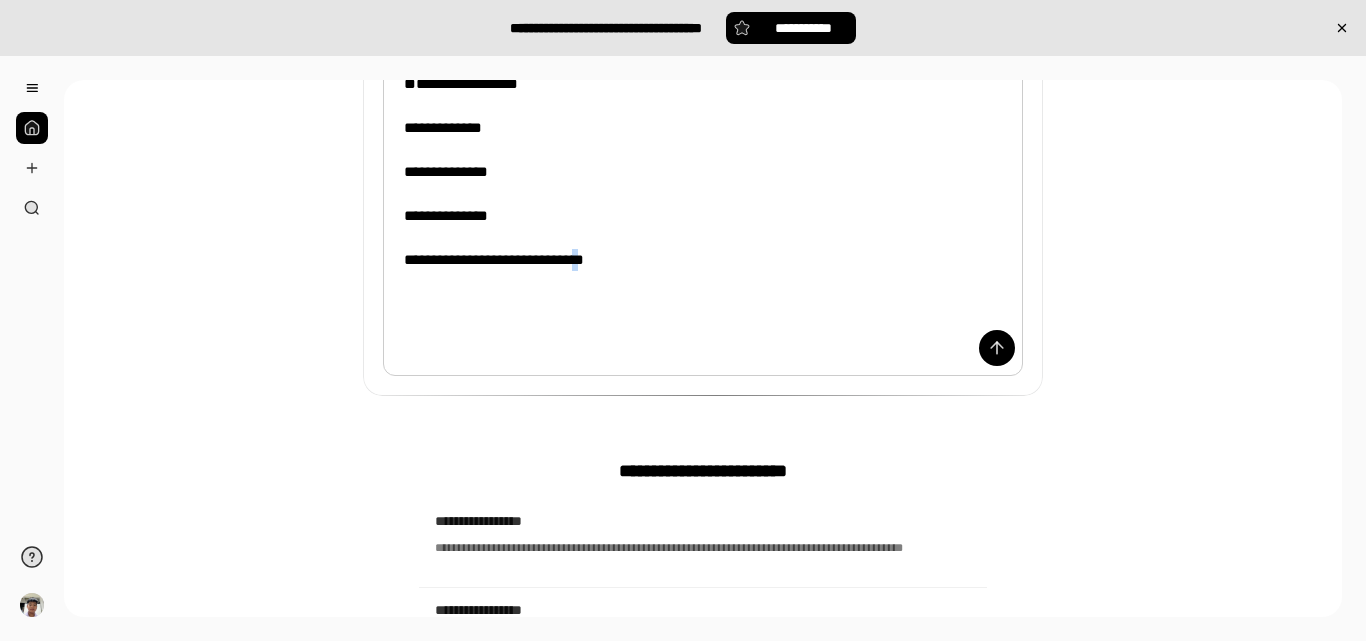 scroll, scrollTop: 335, scrollLeft: 0, axis: vertical 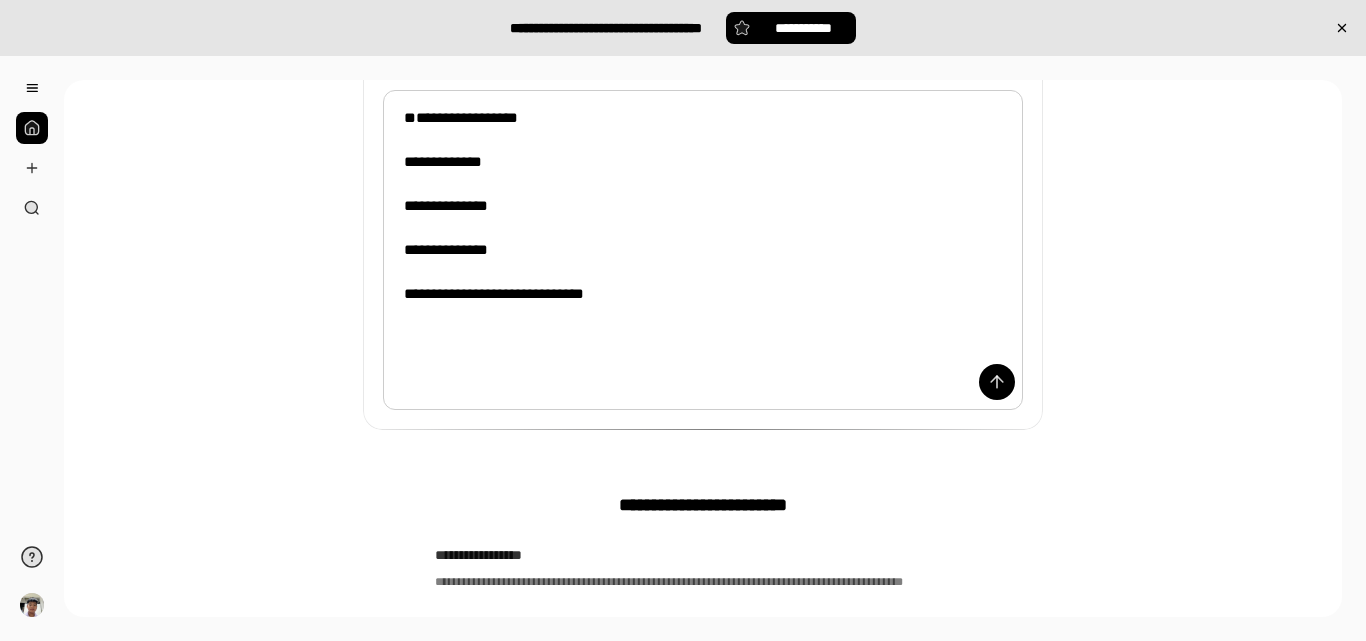 click on "**********" at bounding box center [703, 250] 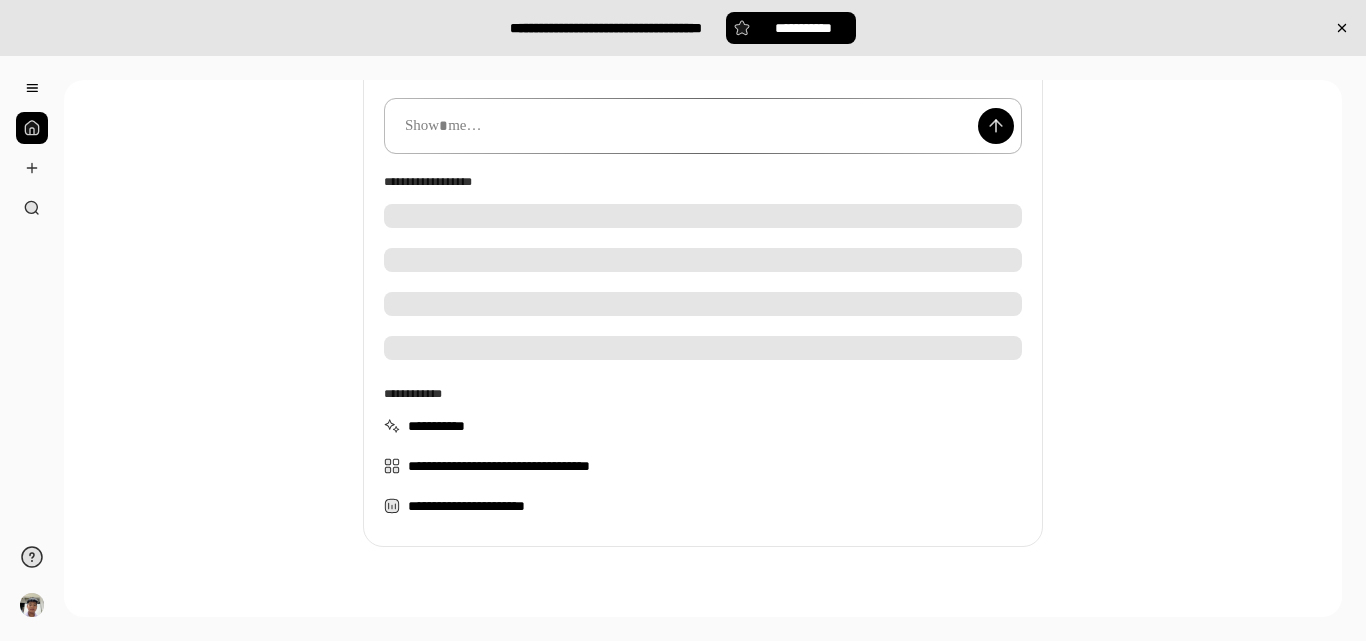 scroll, scrollTop: 186, scrollLeft: 0, axis: vertical 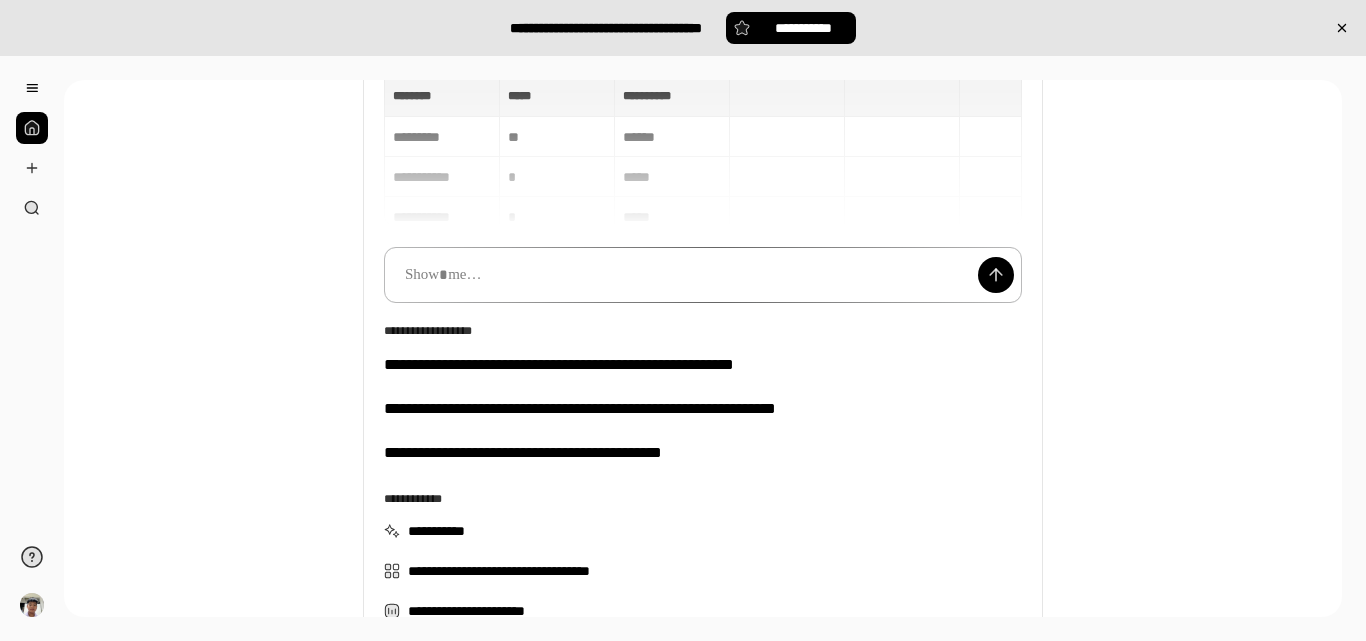 type 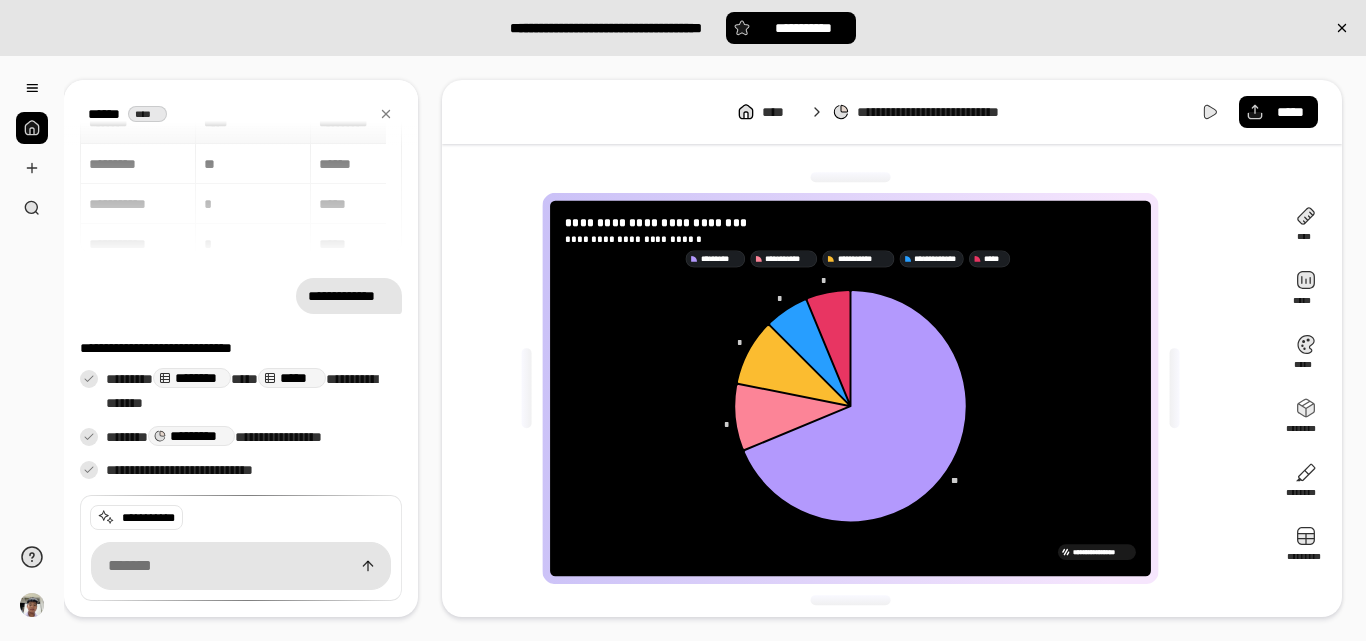 scroll, scrollTop: 37, scrollLeft: 0, axis: vertical 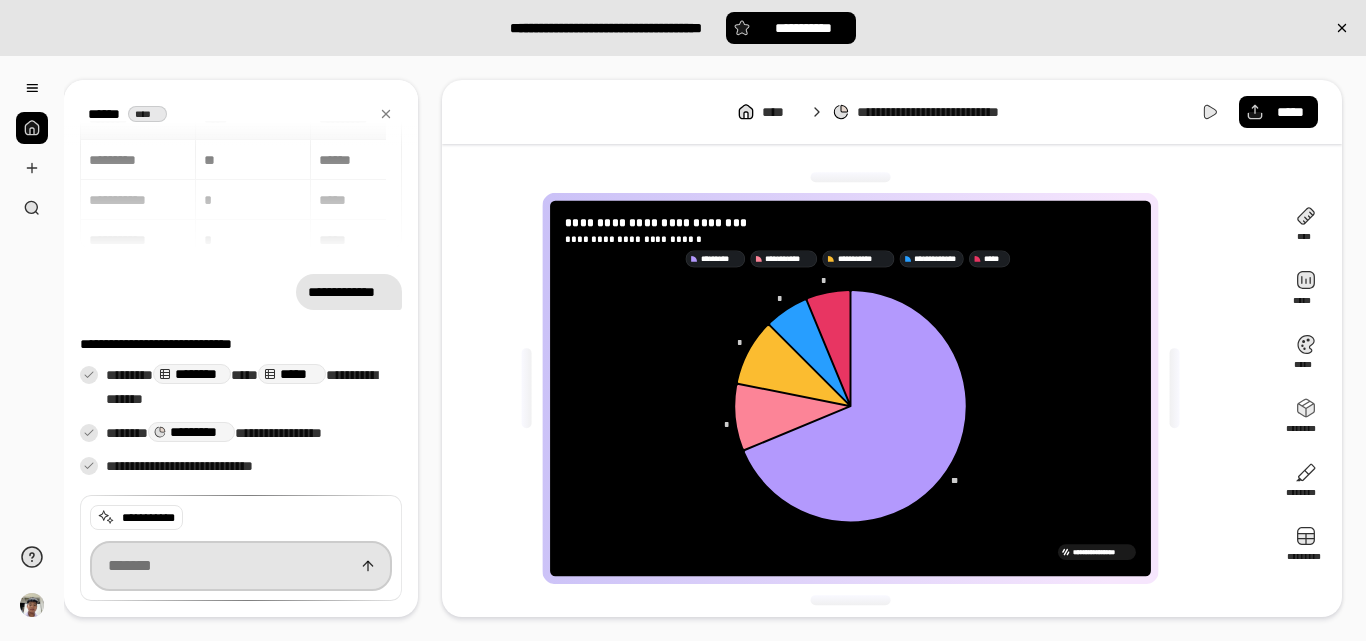 click at bounding box center [241, 566] 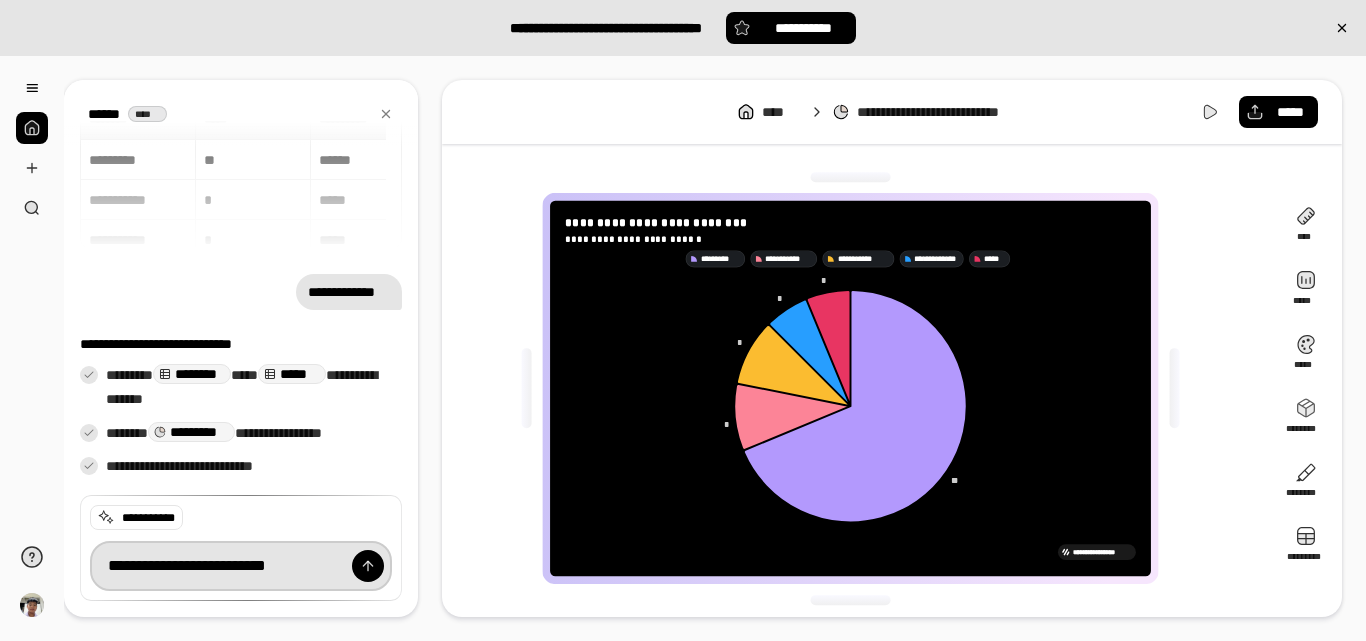 type on "**********" 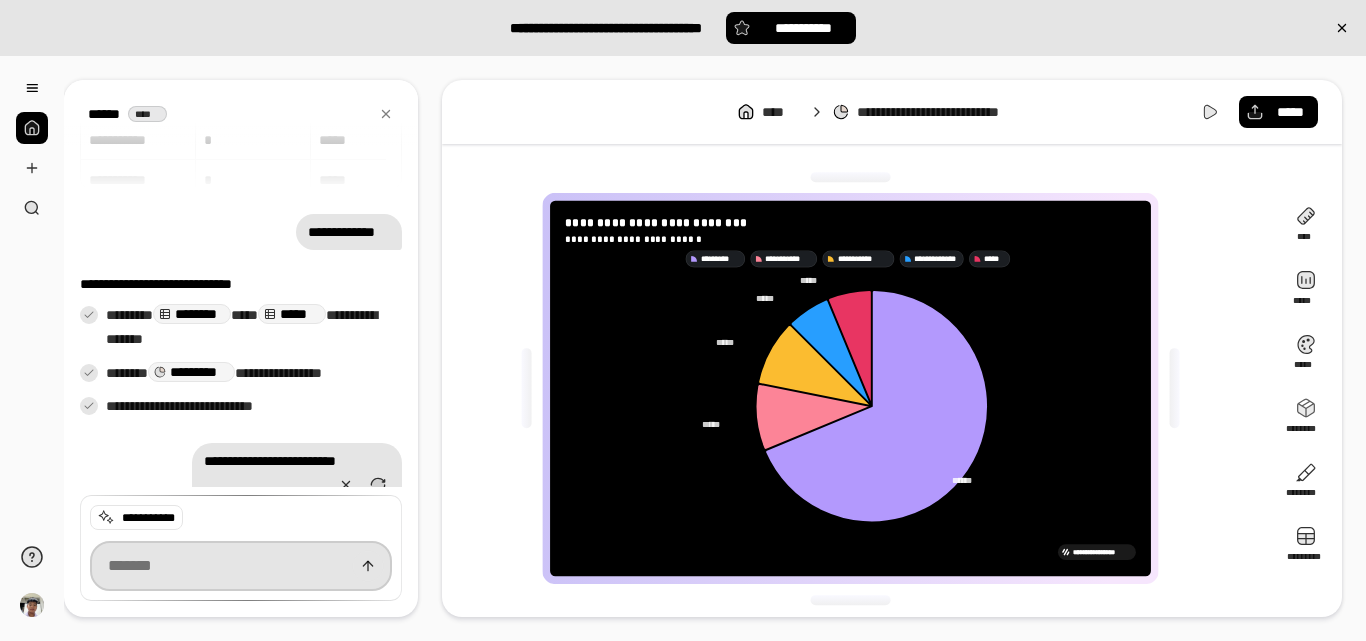 scroll, scrollTop: 196, scrollLeft: 0, axis: vertical 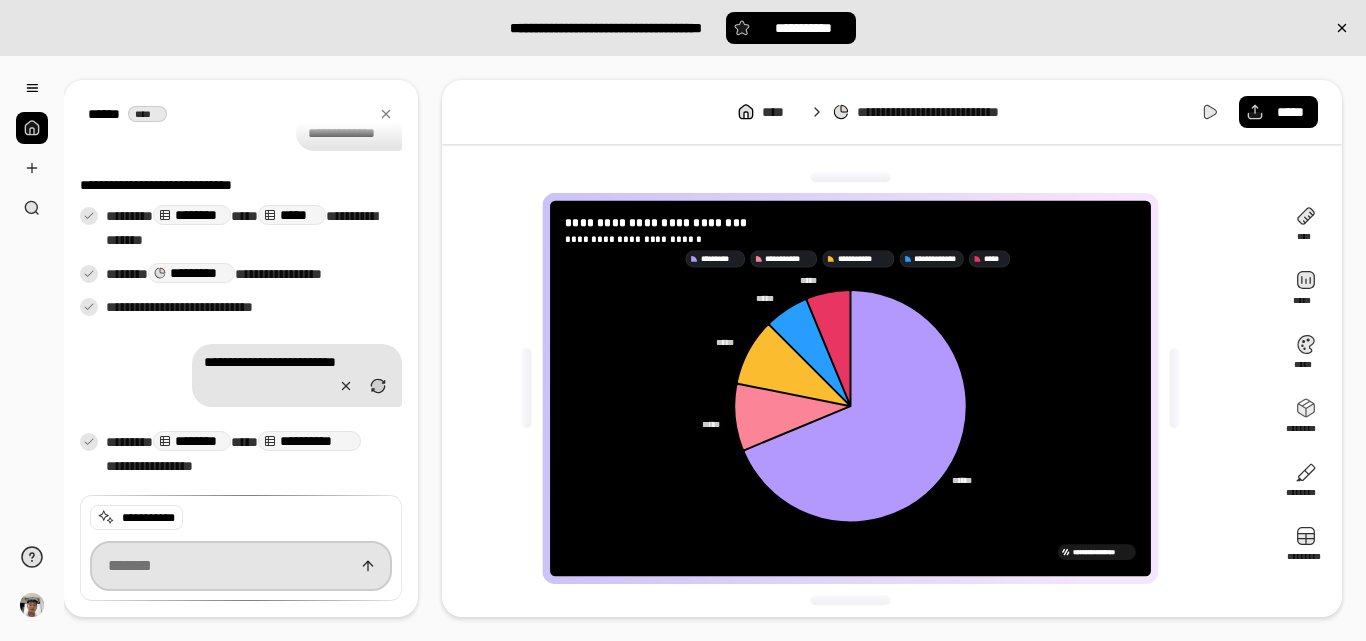 click at bounding box center (241, 566) 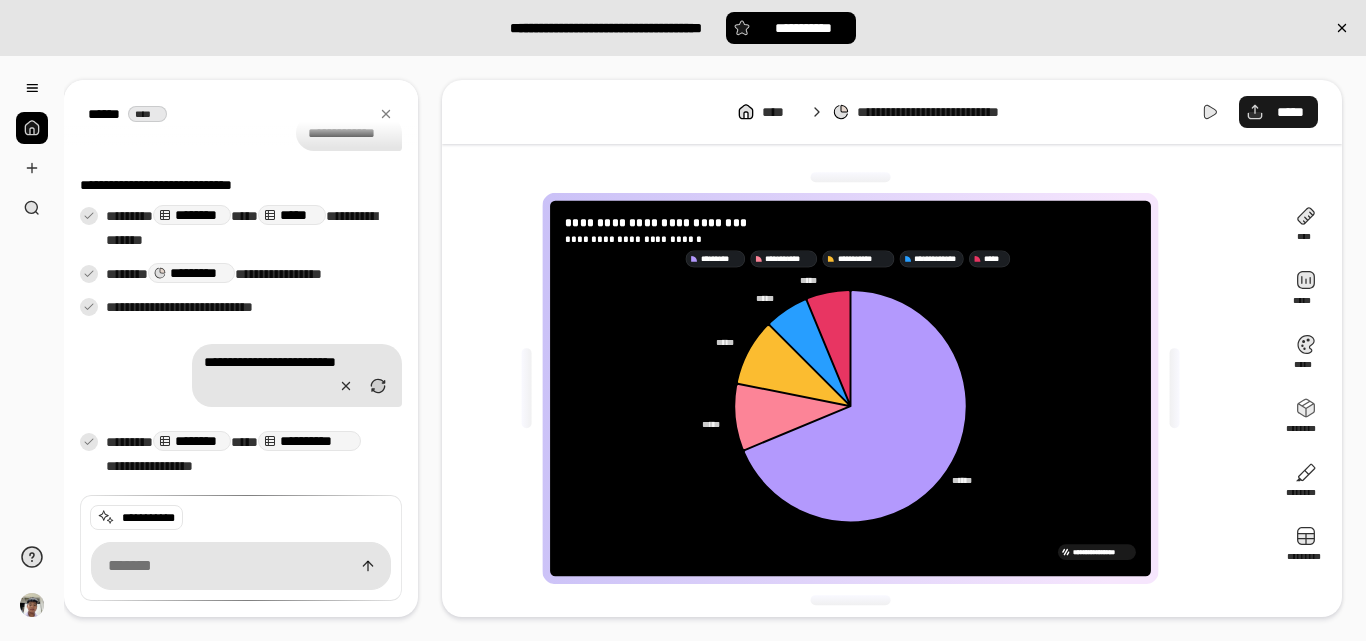 click on "*****" at bounding box center [1278, 112] 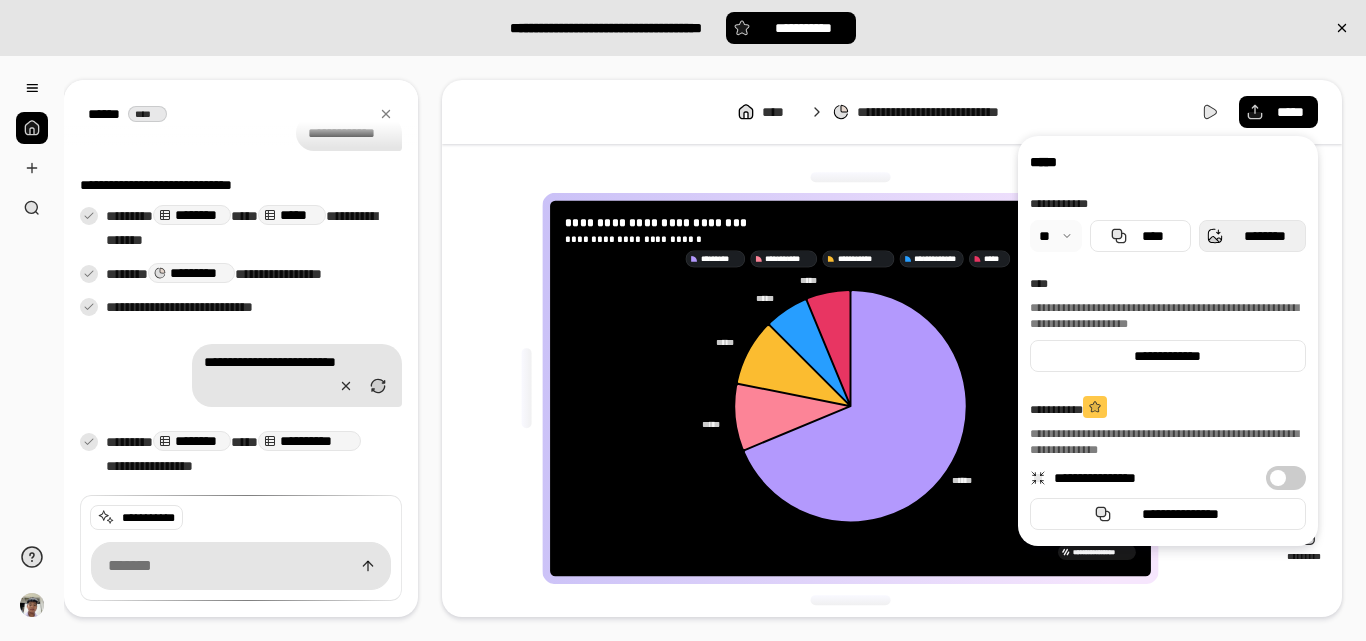 click on "********" at bounding box center [1264, 236] 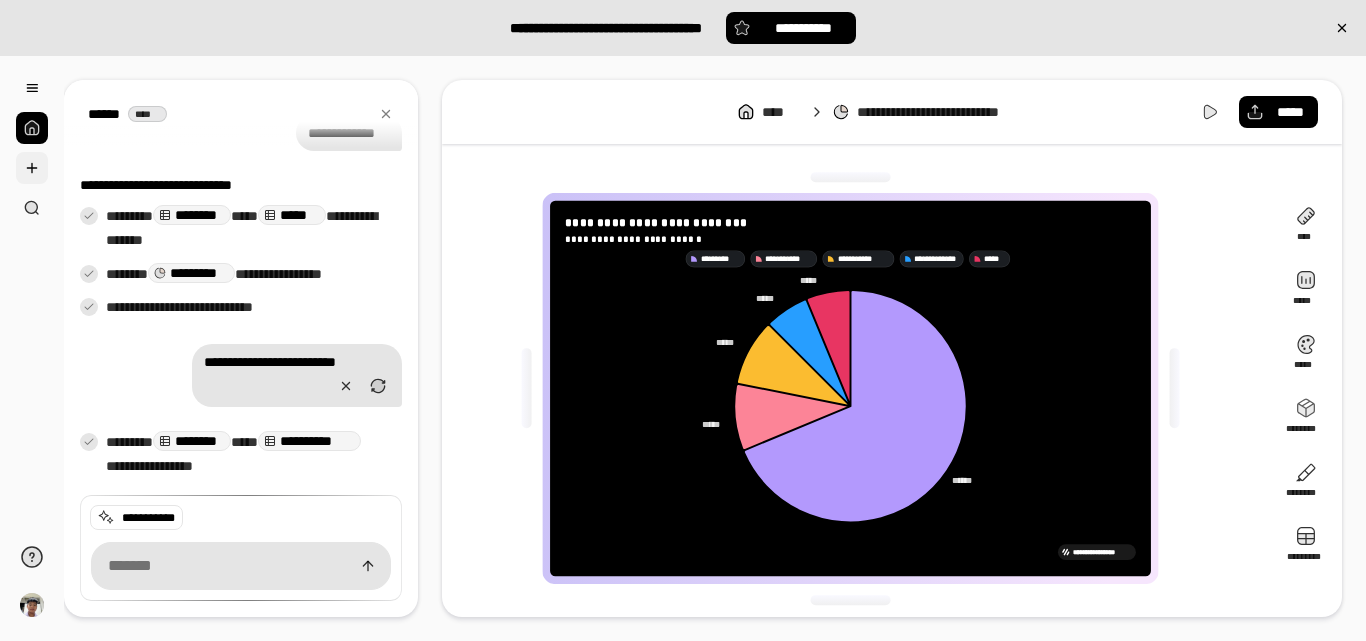 click at bounding box center [32, 168] 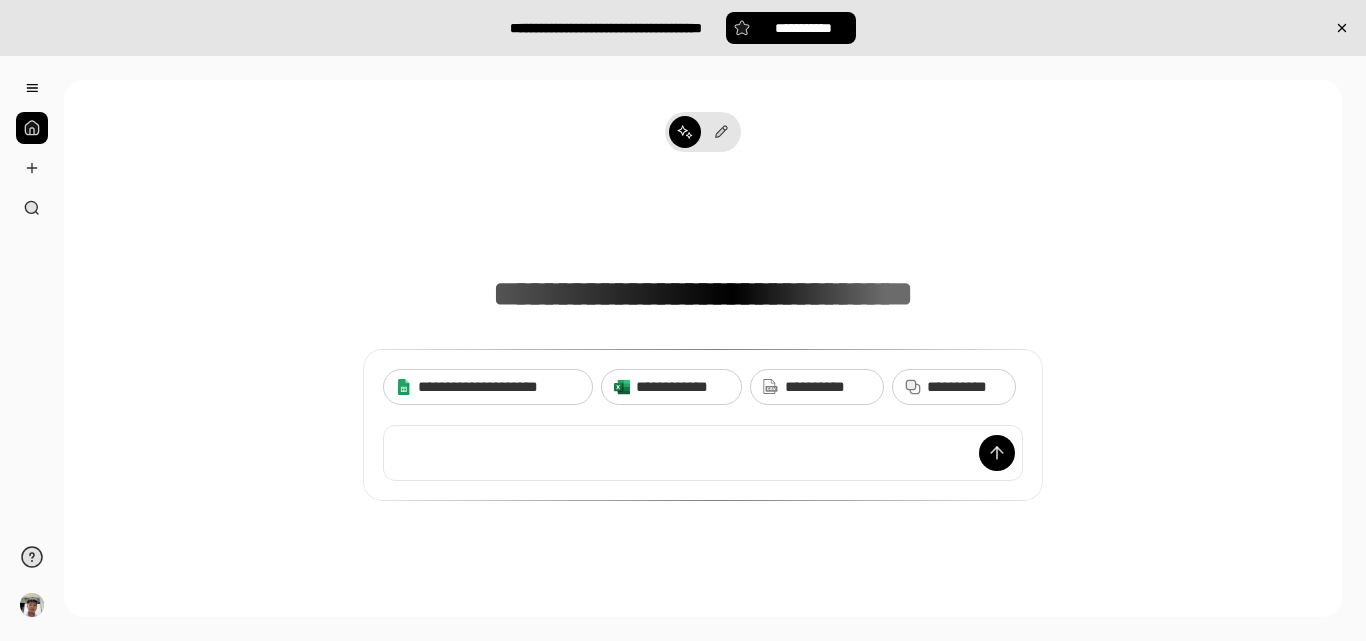 type 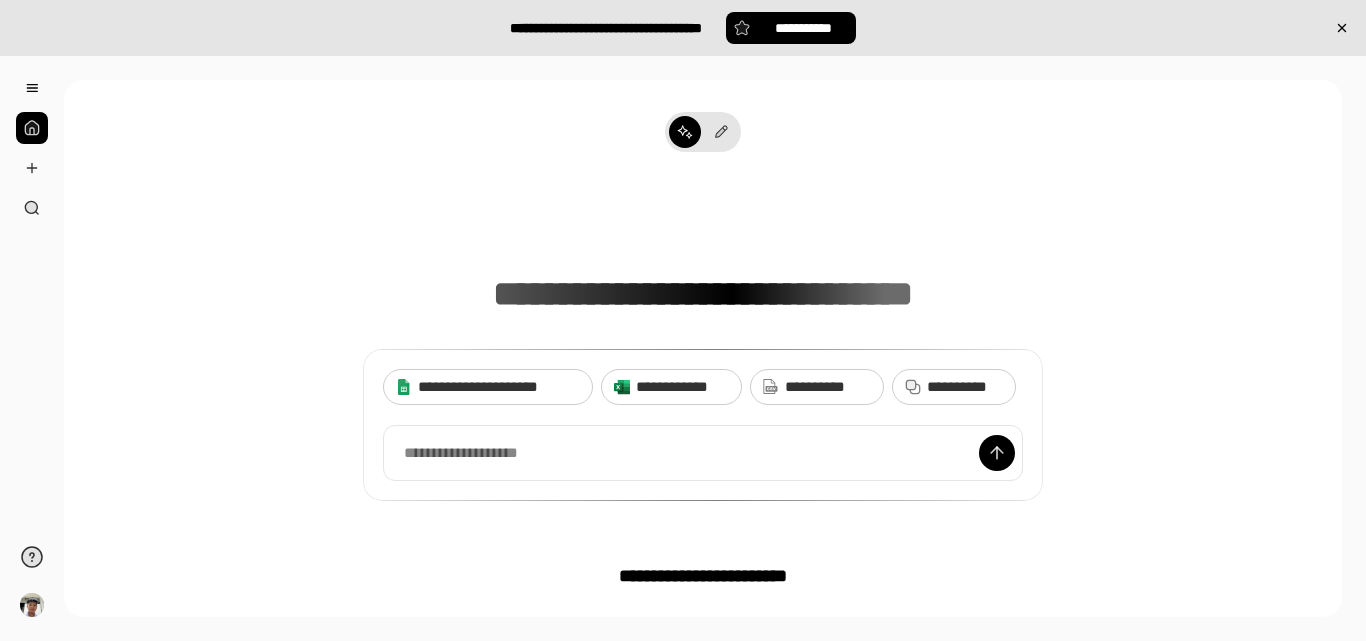 click on "**********" at bounding box center [703, 604] 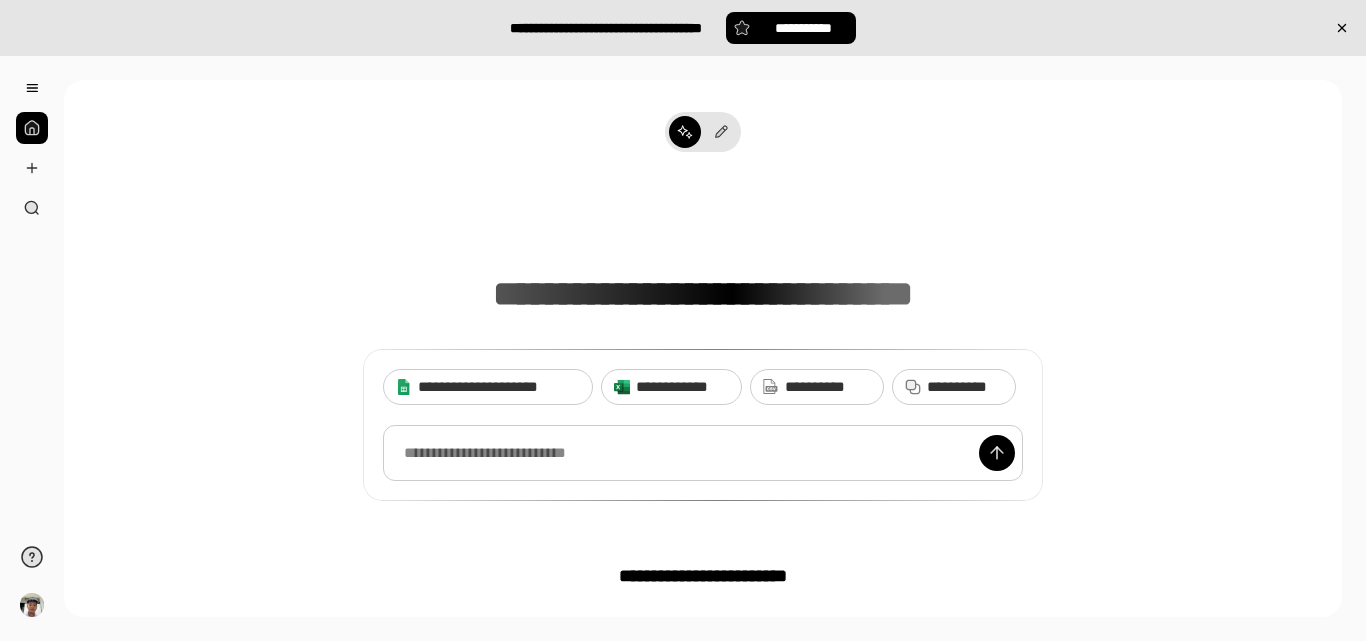 click at bounding box center [703, 453] 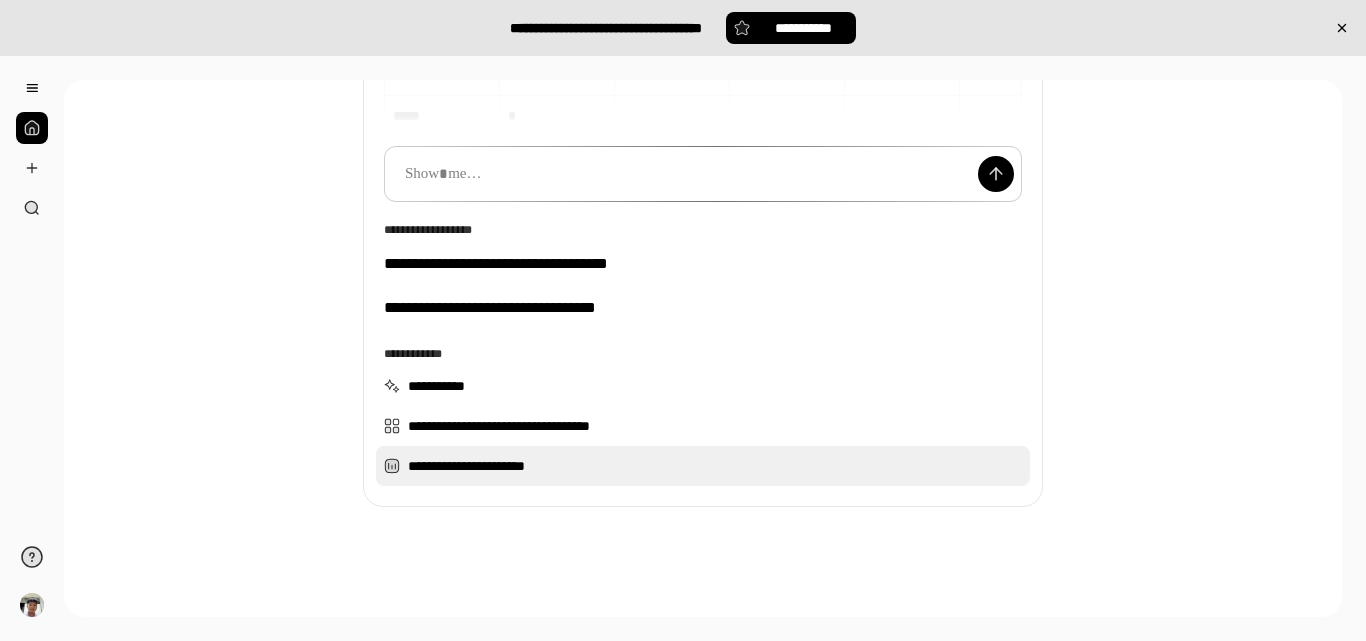 scroll, scrollTop: 297, scrollLeft: 0, axis: vertical 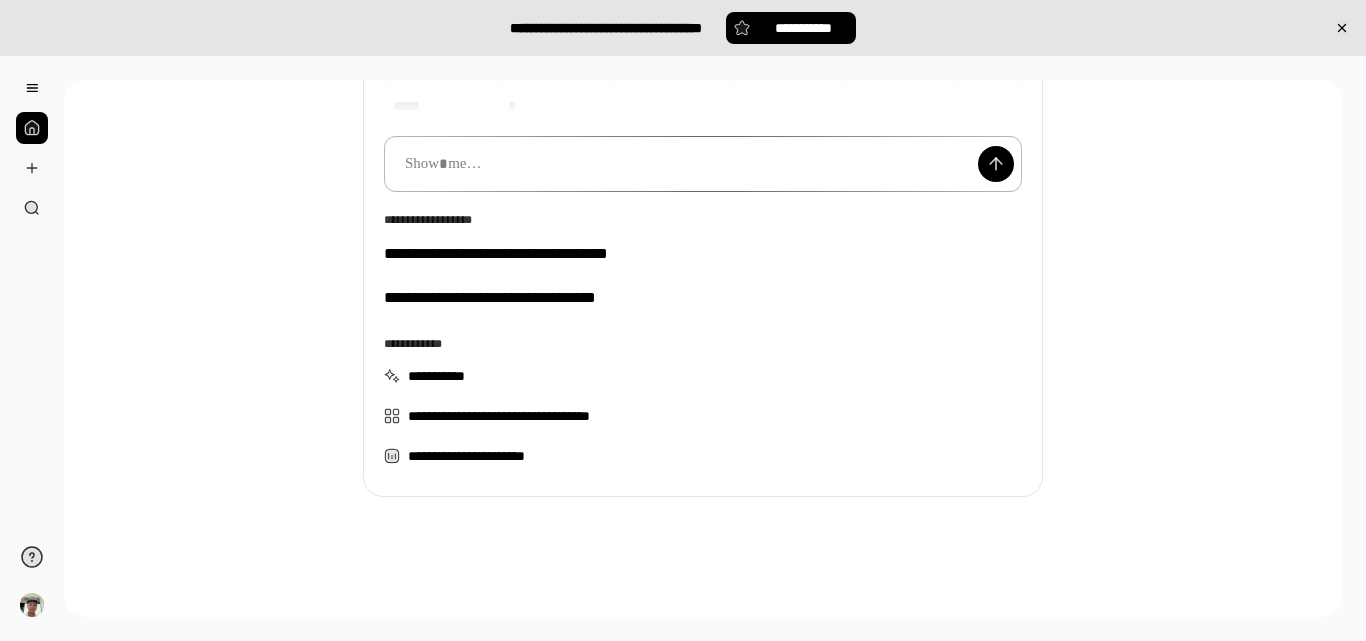 type 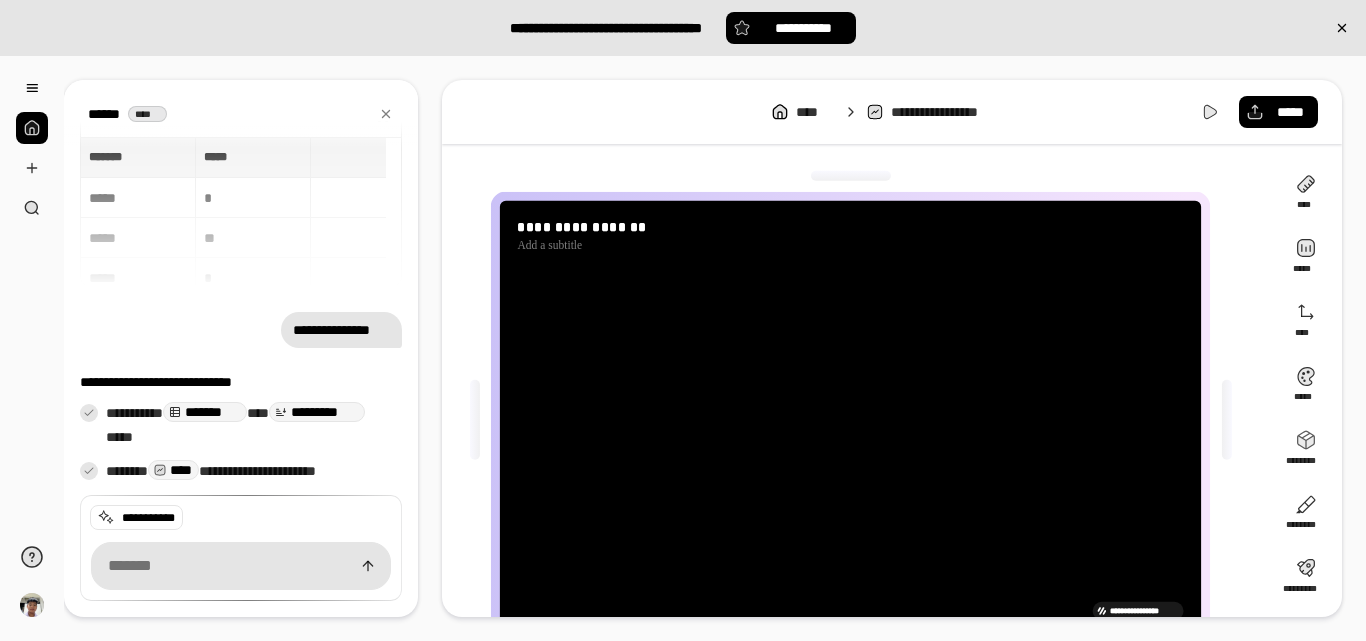 scroll, scrollTop: 4, scrollLeft: 0, axis: vertical 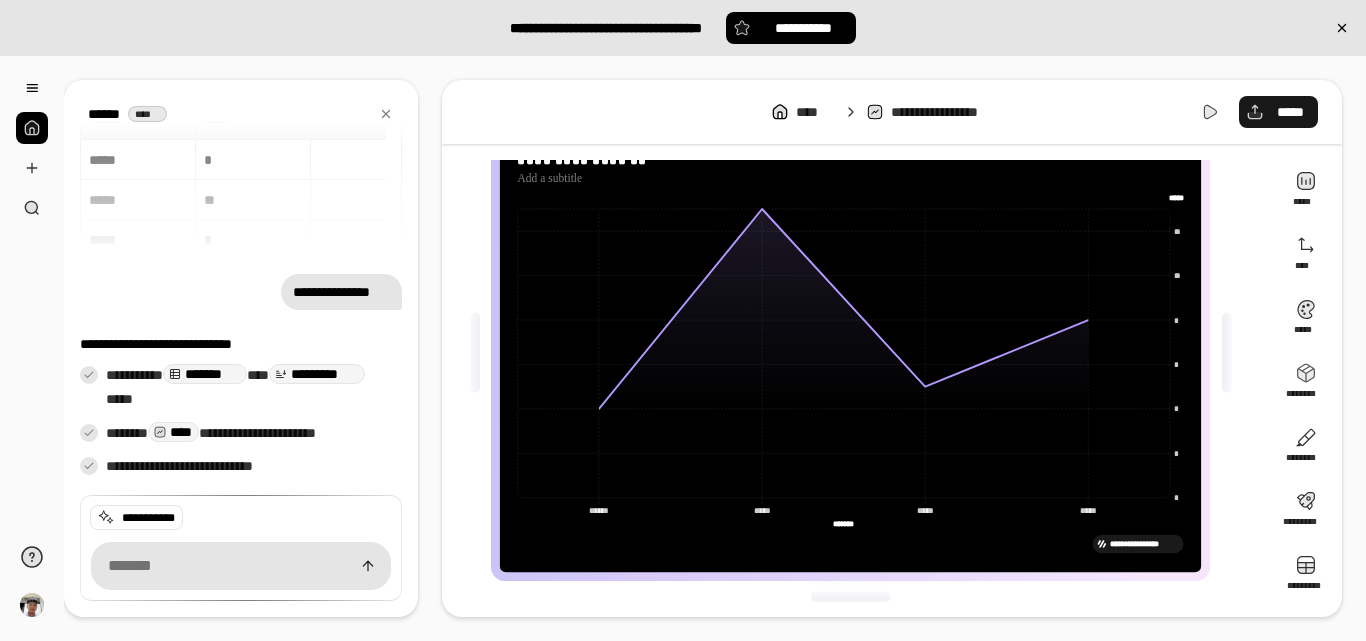 click on "*****" at bounding box center (1278, 112) 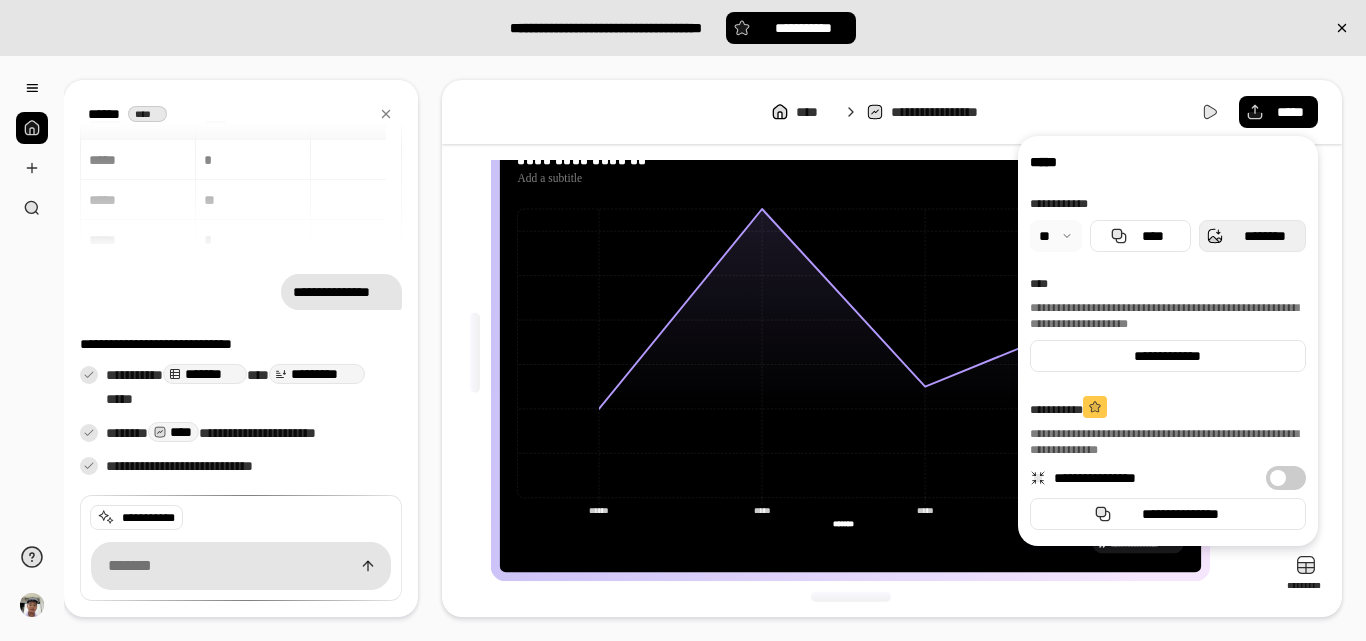 click on "********" at bounding box center (1264, 236) 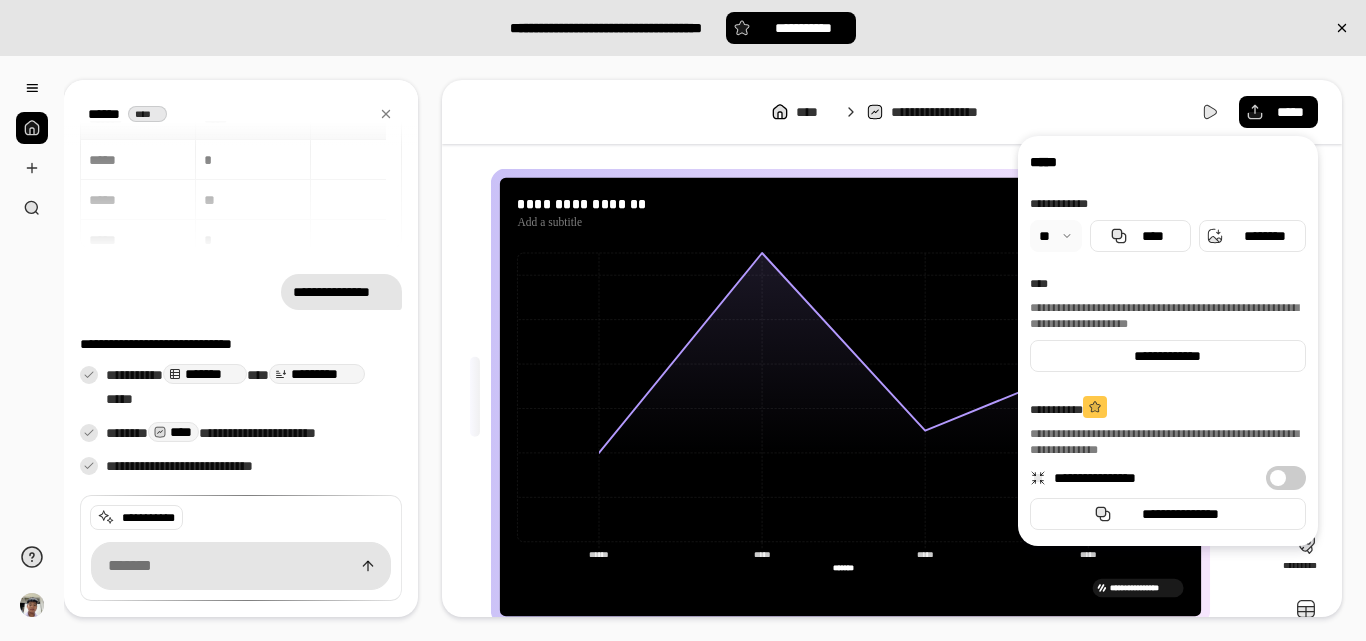 scroll, scrollTop: 0, scrollLeft: 0, axis: both 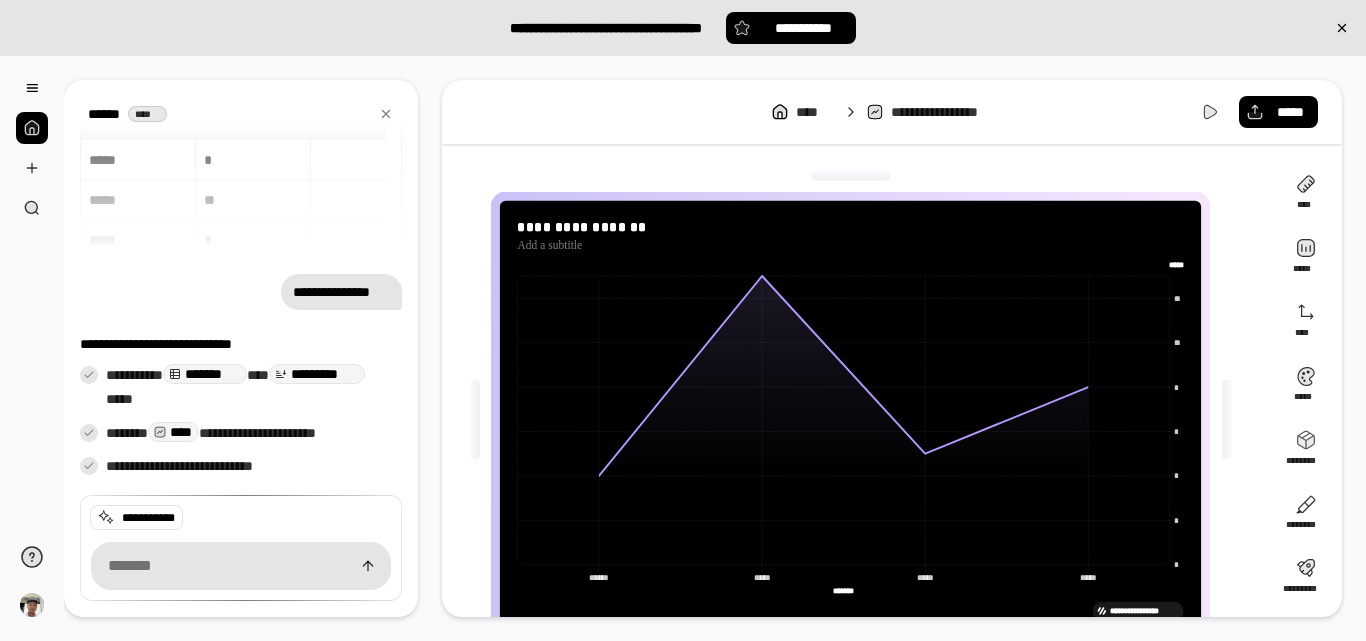 click at bounding box center [32, 128] 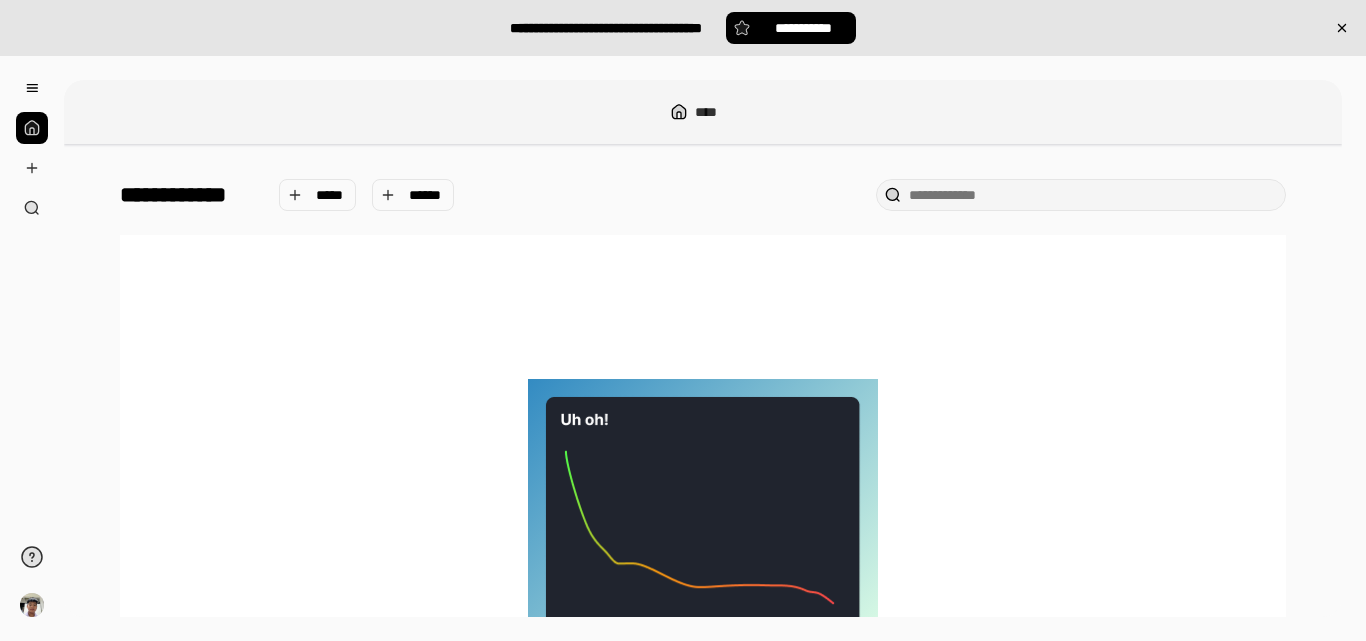 scroll, scrollTop: 0, scrollLeft: 0, axis: both 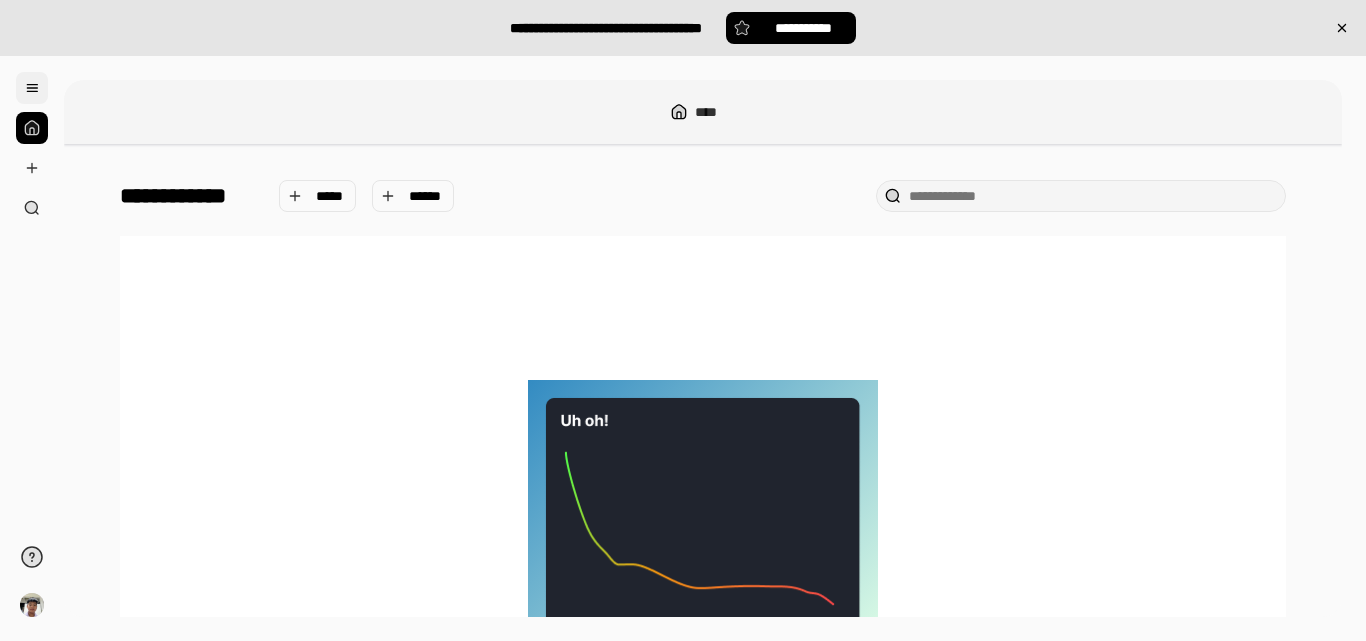 click at bounding box center [32, 88] 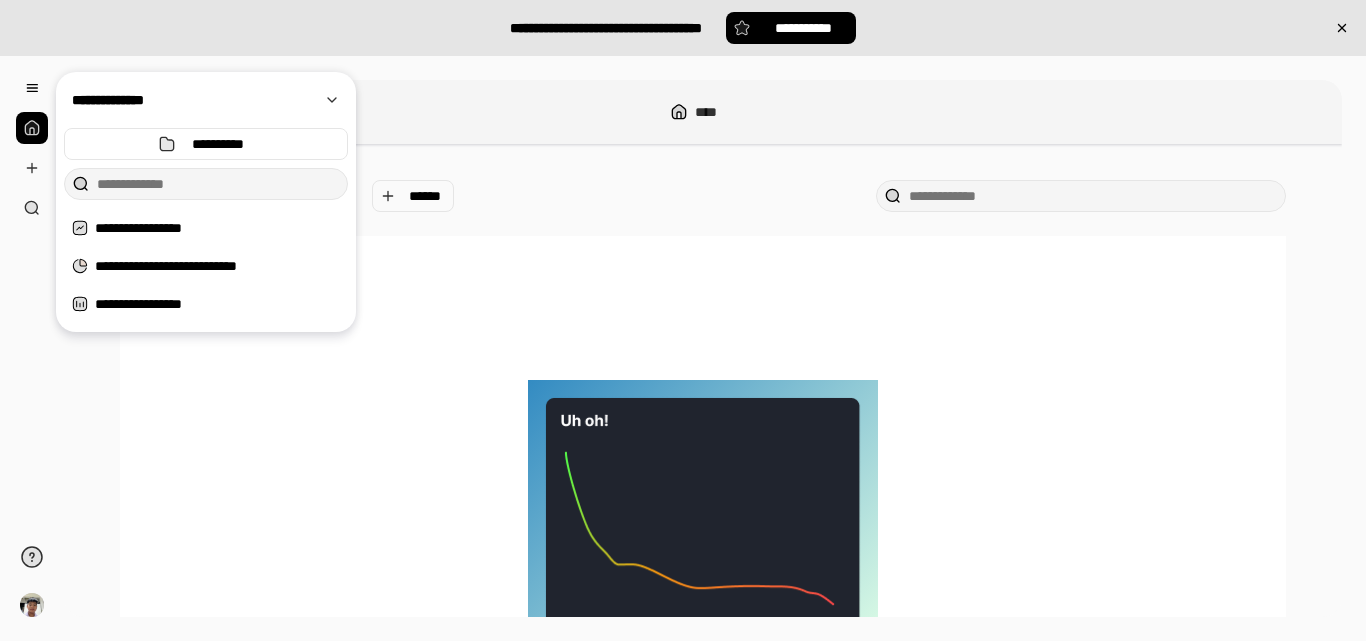 click on "**********" at bounding box center [703, 507] 